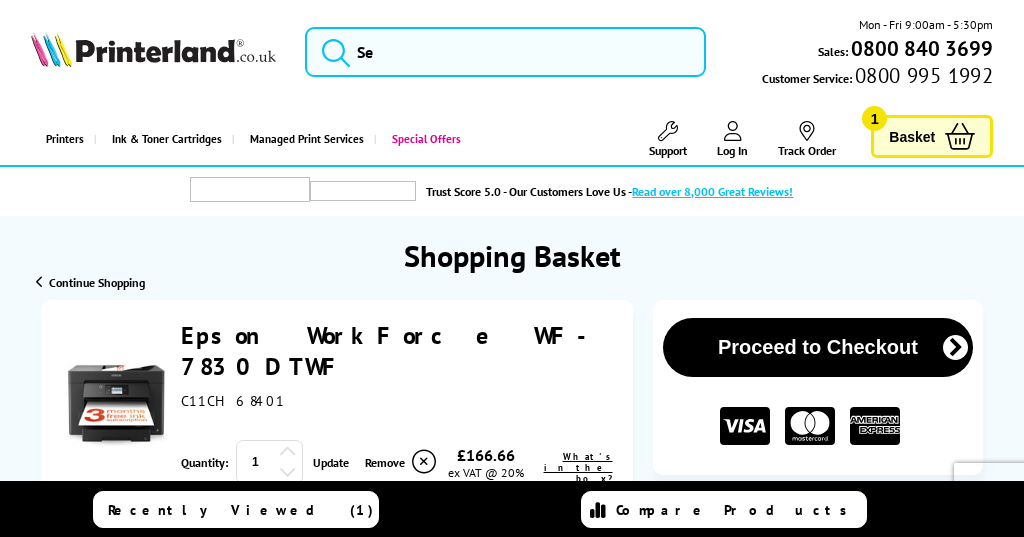 scroll, scrollTop: 0, scrollLeft: 0, axis: both 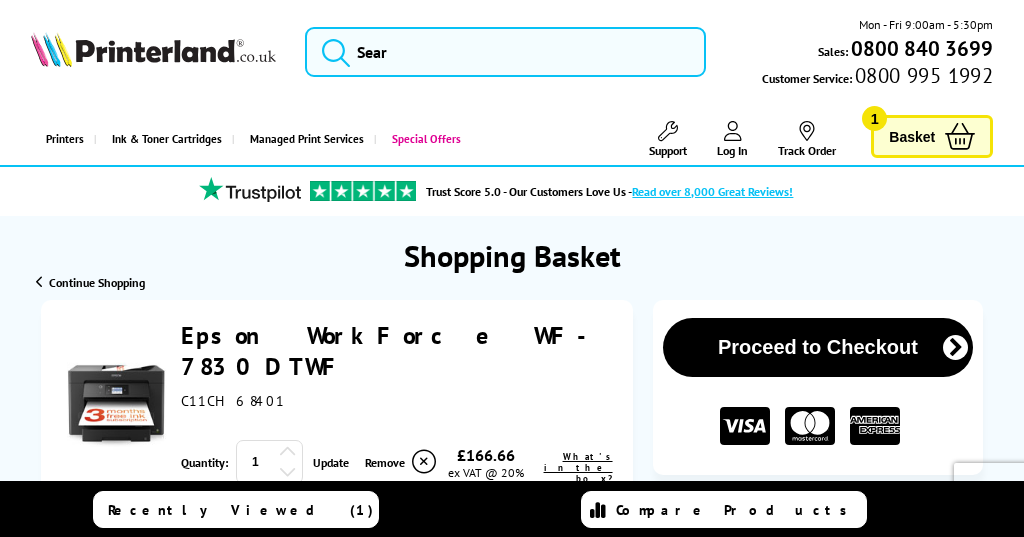 click on "Proceed to Checkout" at bounding box center [818, 347] 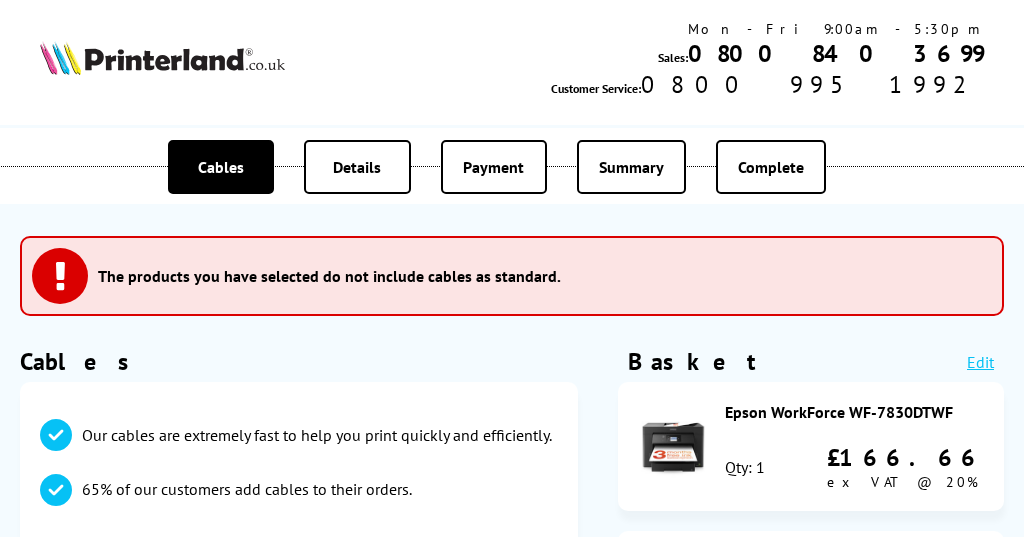 scroll, scrollTop: 0, scrollLeft: 0, axis: both 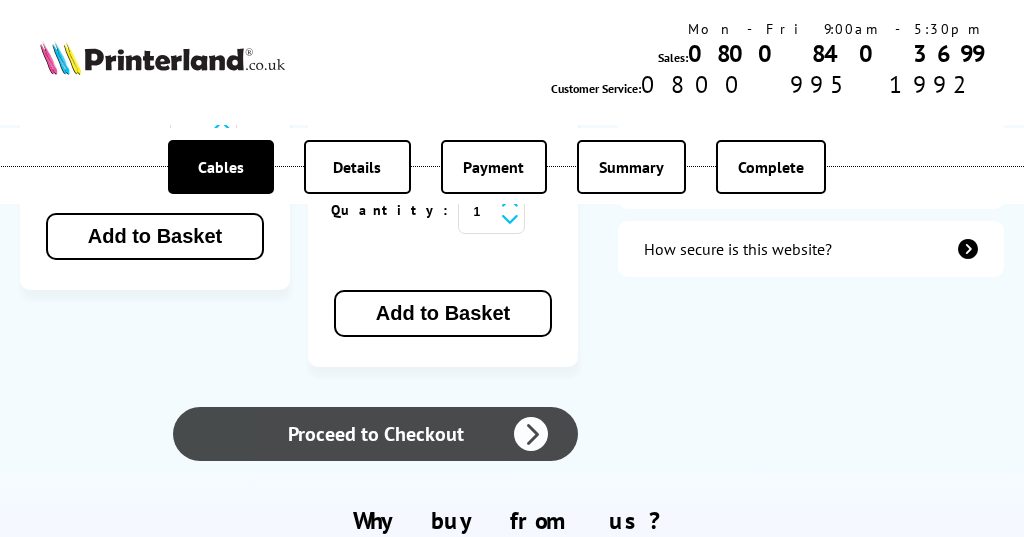 click on "Proceed to Checkout" at bounding box center (375, 434) 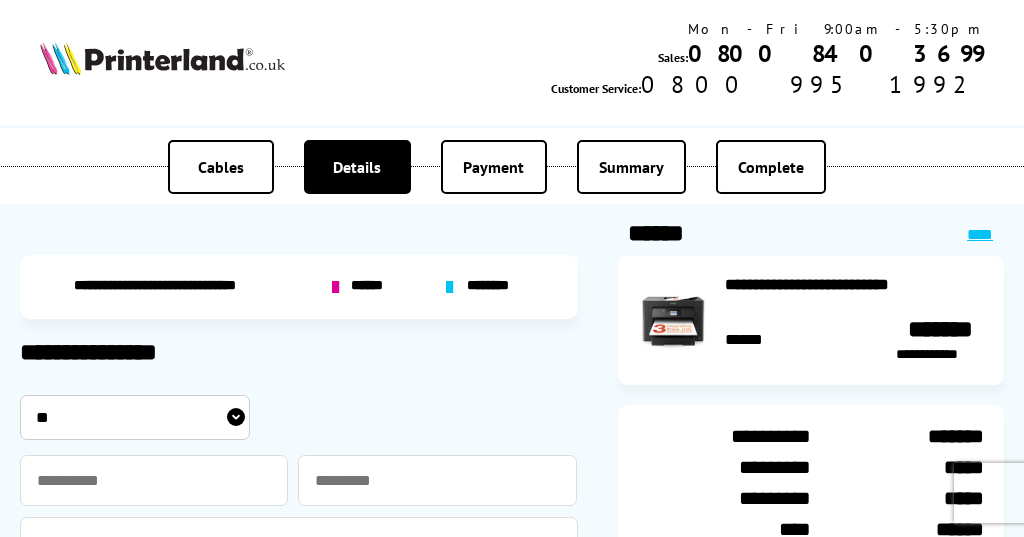 scroll, scrollTop: 0, scrollLeft: 0, axis: both 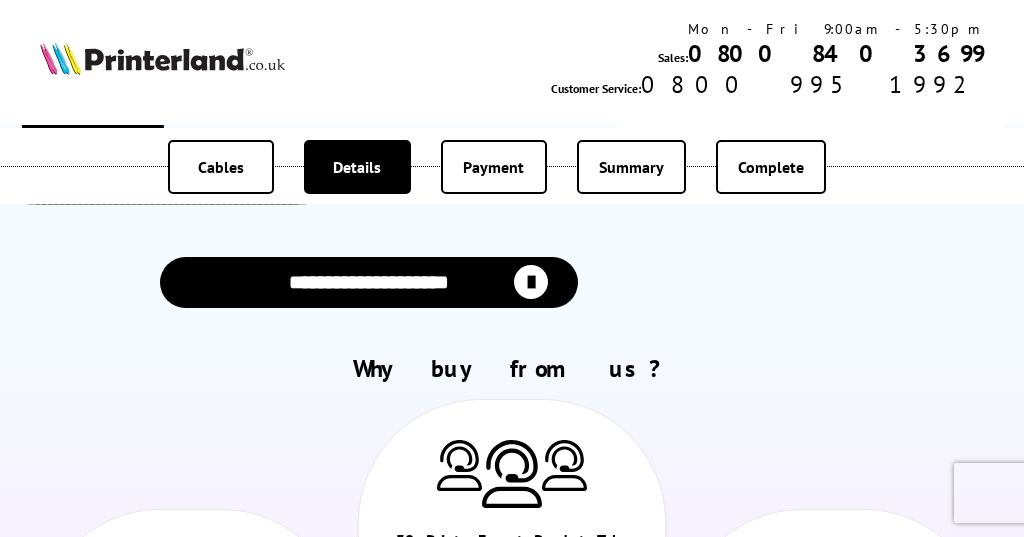 click on "**********" at bounding box center [369, 282] 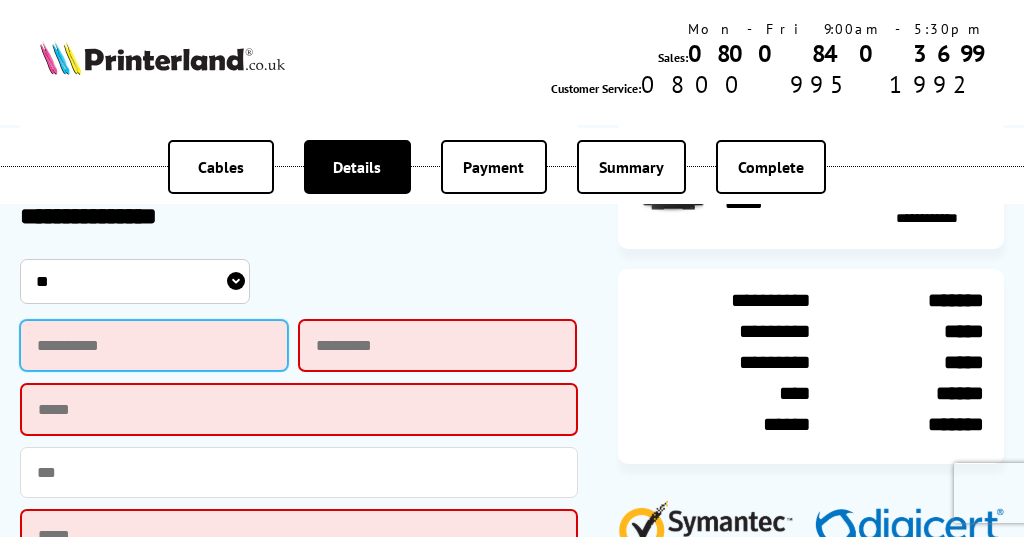 scroll, scrollTop: 632, scrollLeft: 0, axis: vertical 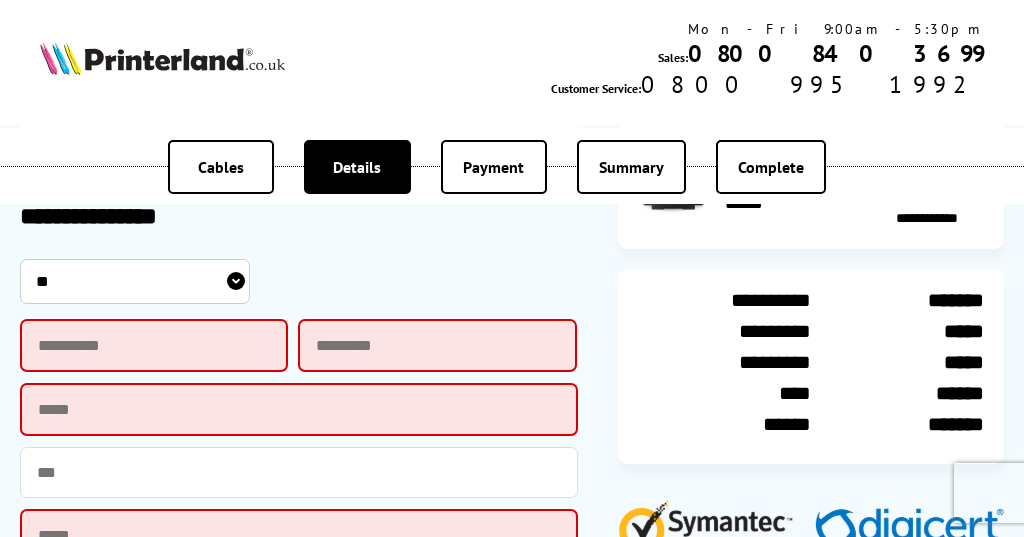 select on "***" 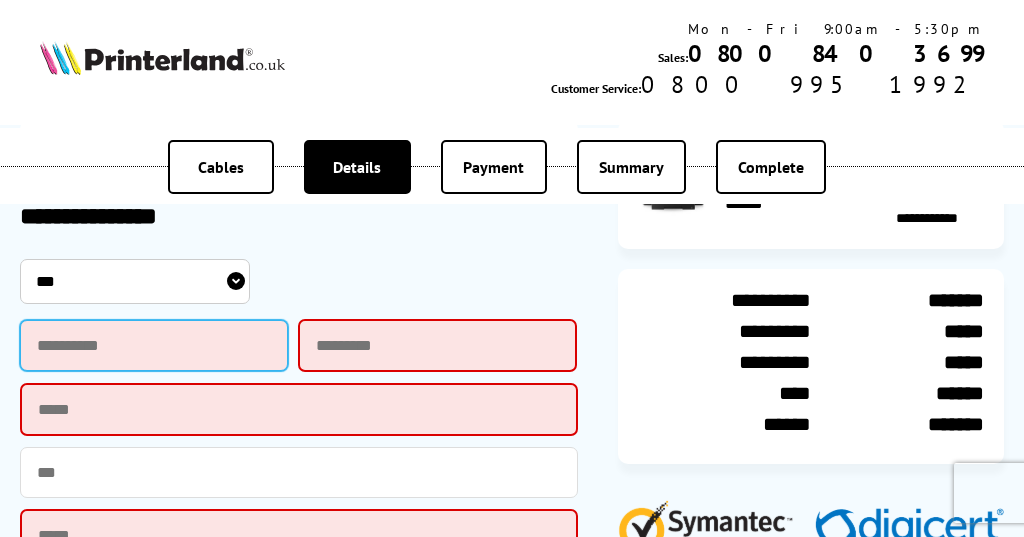 click at bounding box center (154, 345) 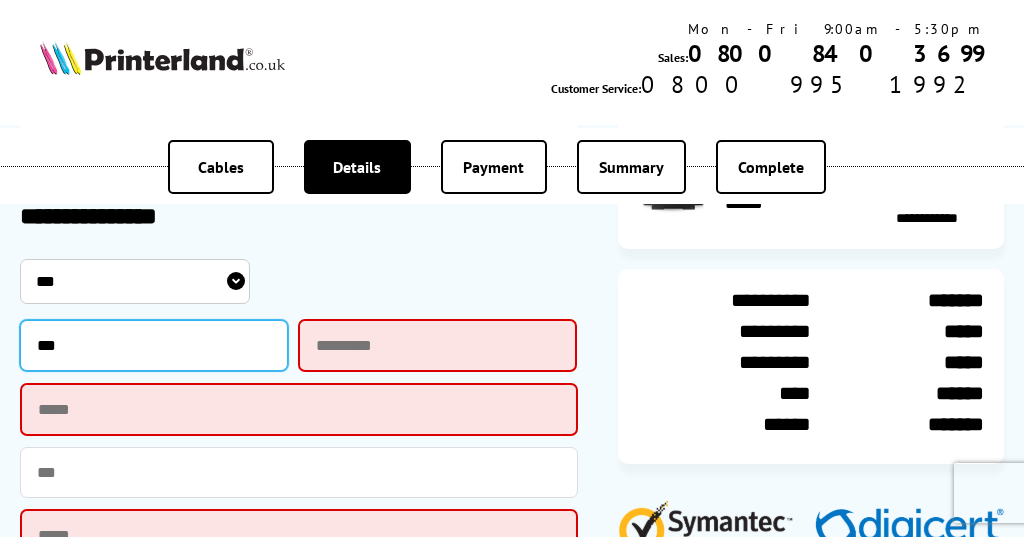 type on "***" 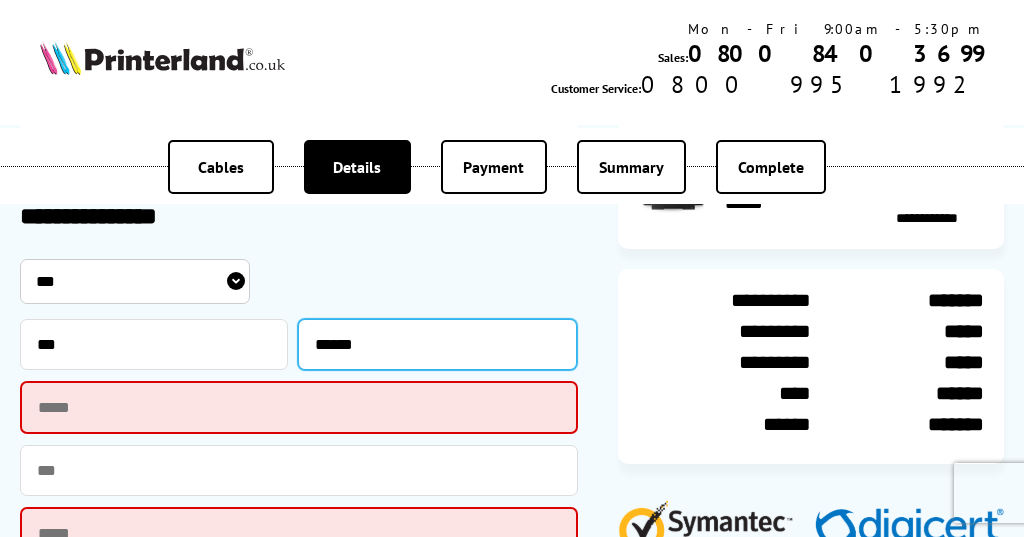 type on "******" 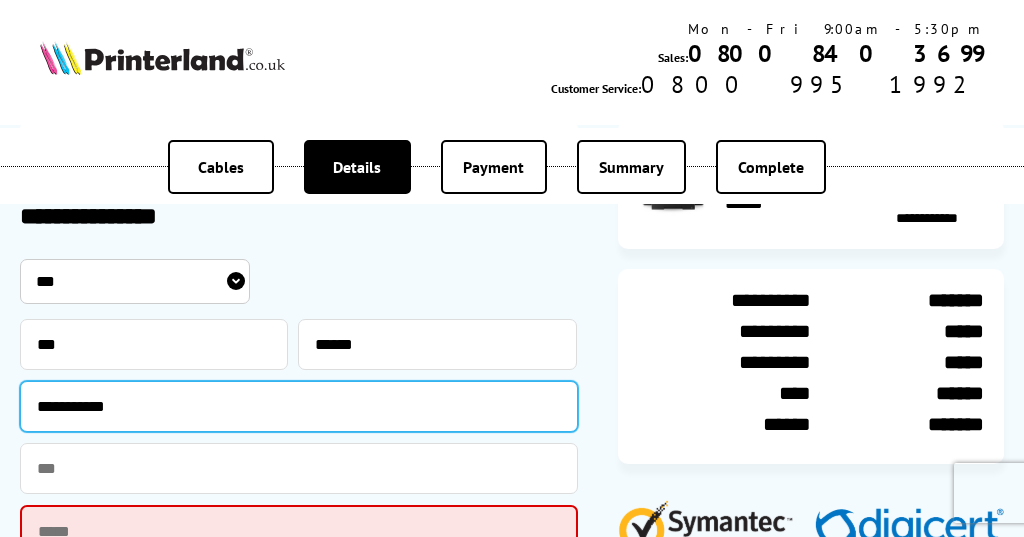 type on "**********" 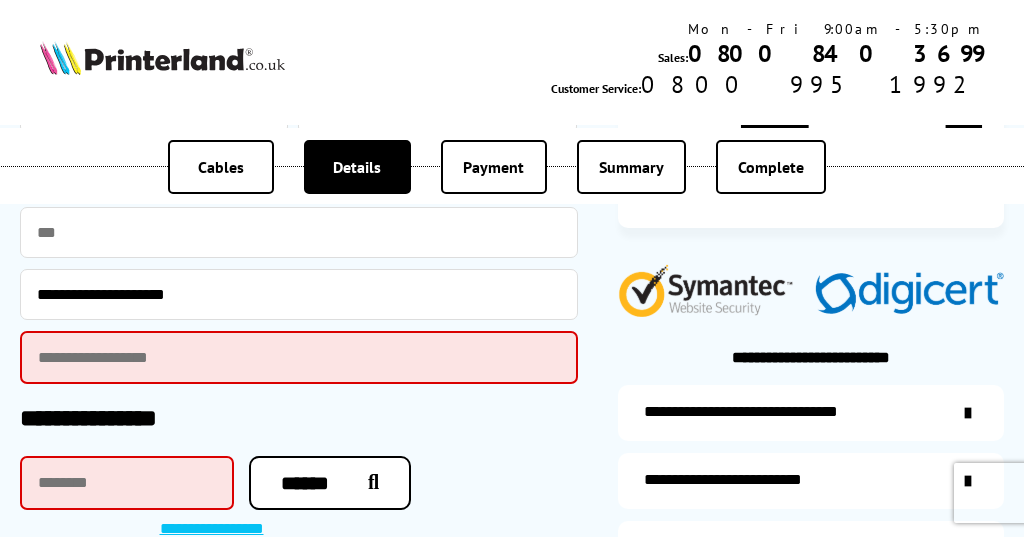 scroll, scrollTop: 871, scrollLeft: 0, axis: vertical 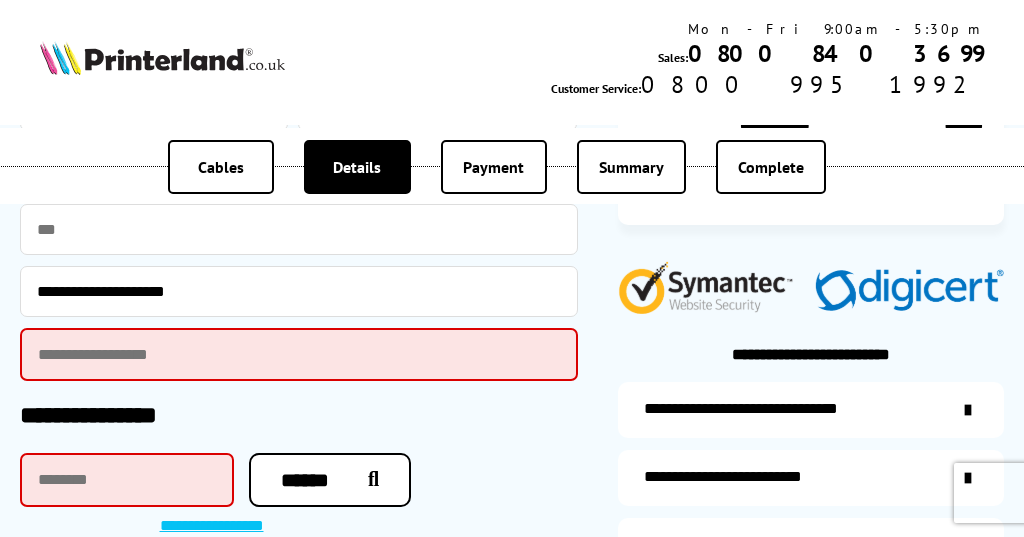 type on "**********" 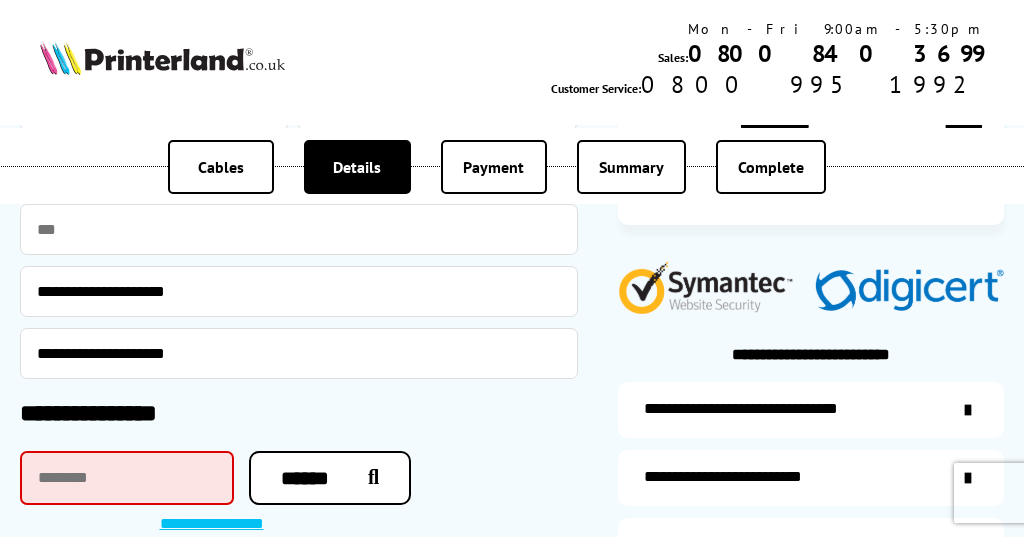 type on "**********" 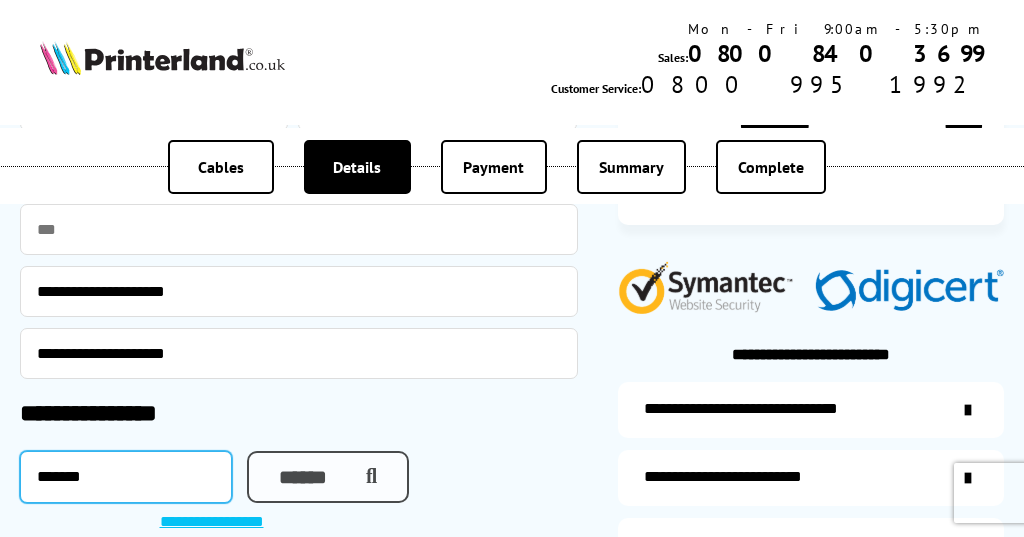 type on "*******" 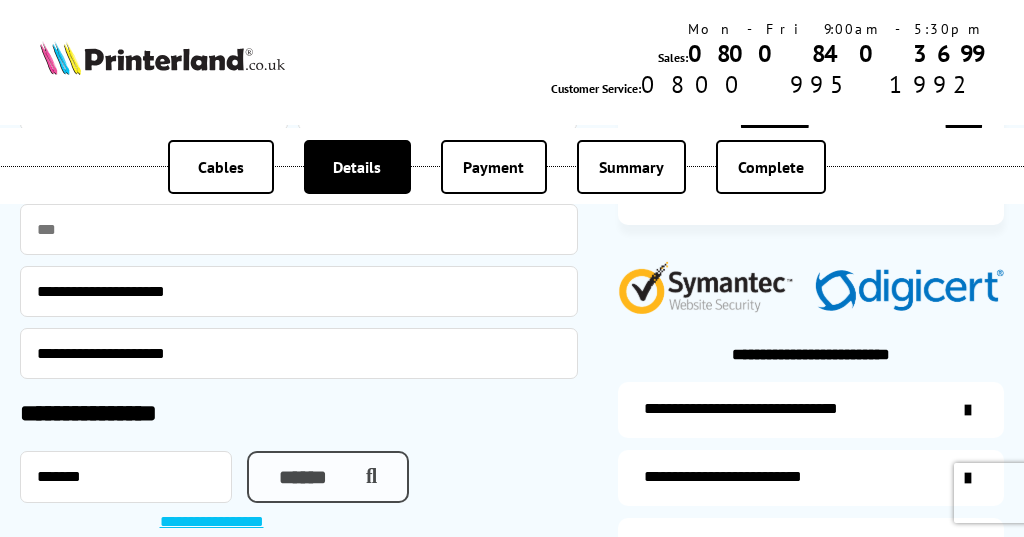 click on "******" at bounding box center (328, 477) 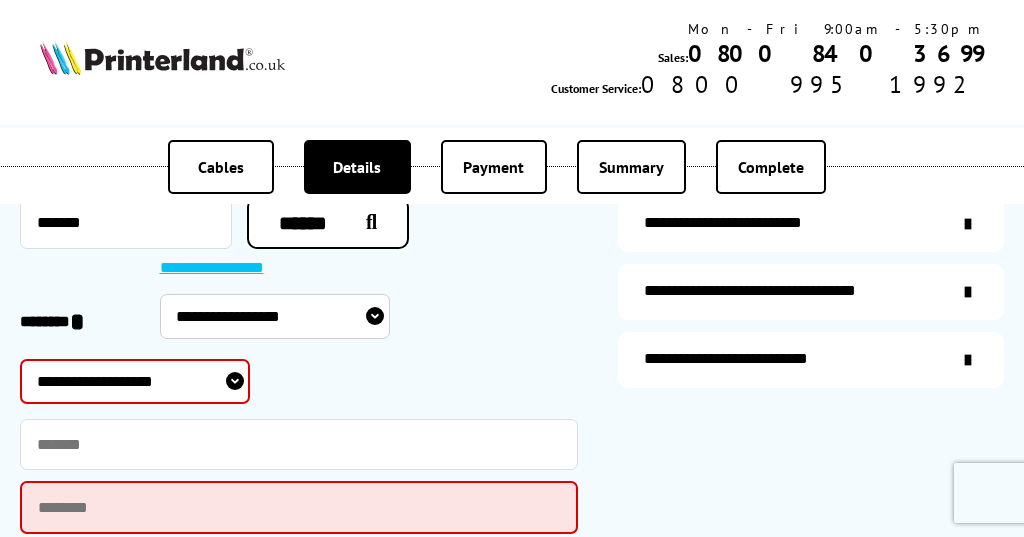 scroll, scrollTop: 1128, scrollLeft: 0, axis: vertical 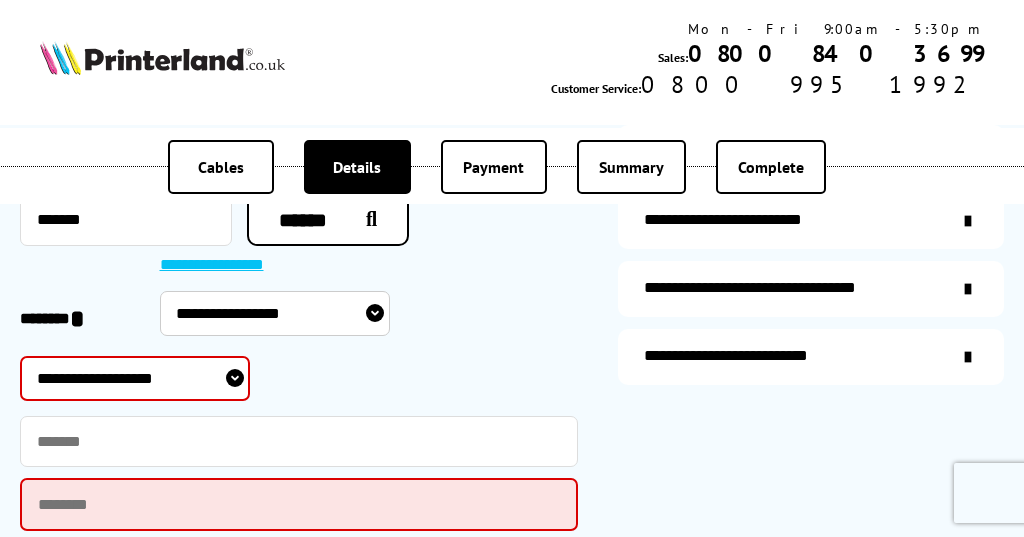 click on "**********" at bounding box center [222, 266] 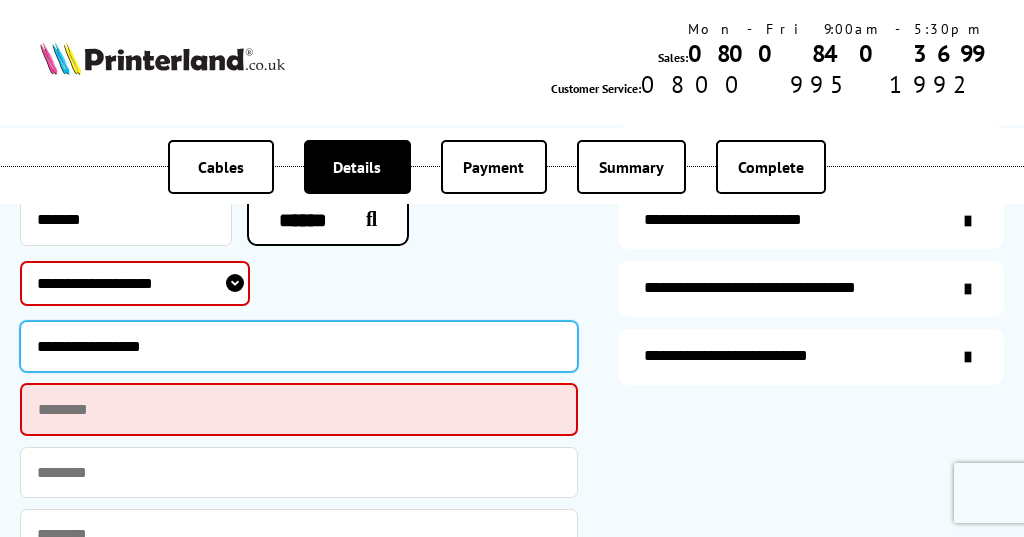 type on "**********" 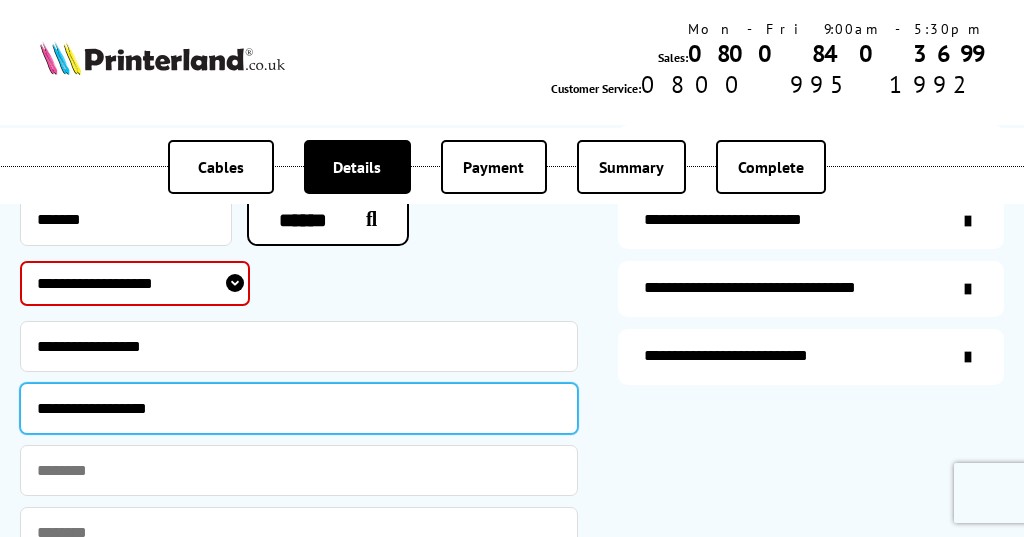 type on "**********" 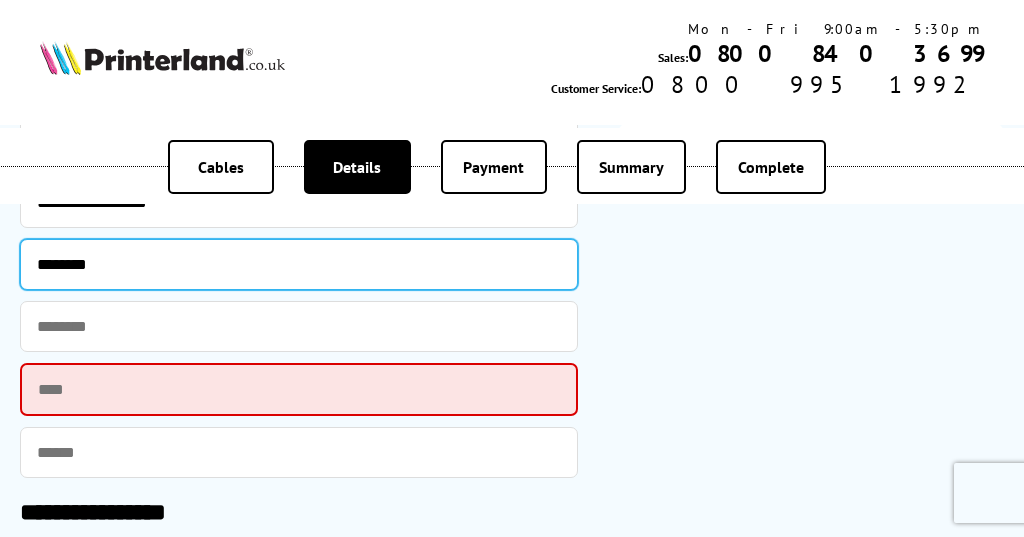 scroll, scrollTop: 1336, scrollLeft: 0, axis: vertical 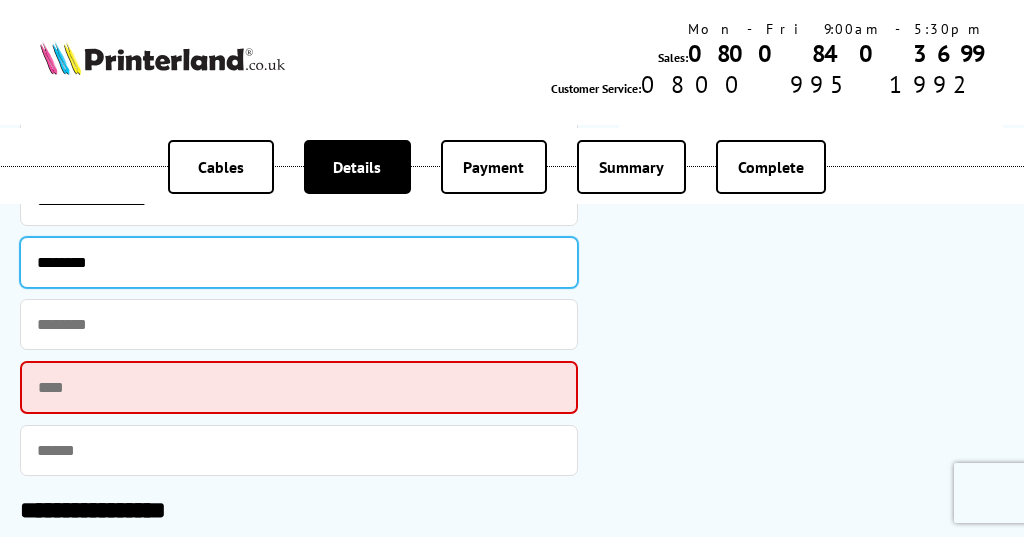 type on "********" 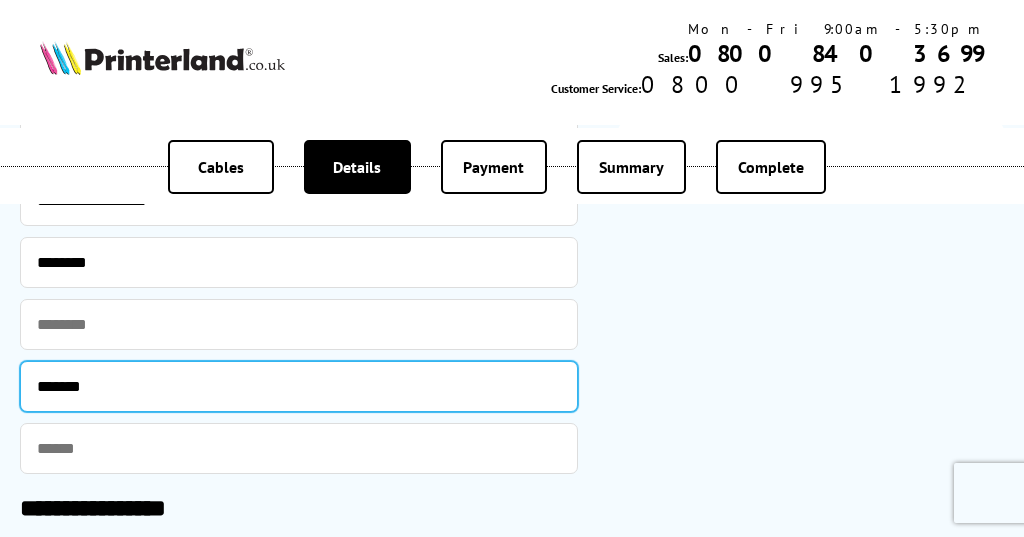 type on "*******" 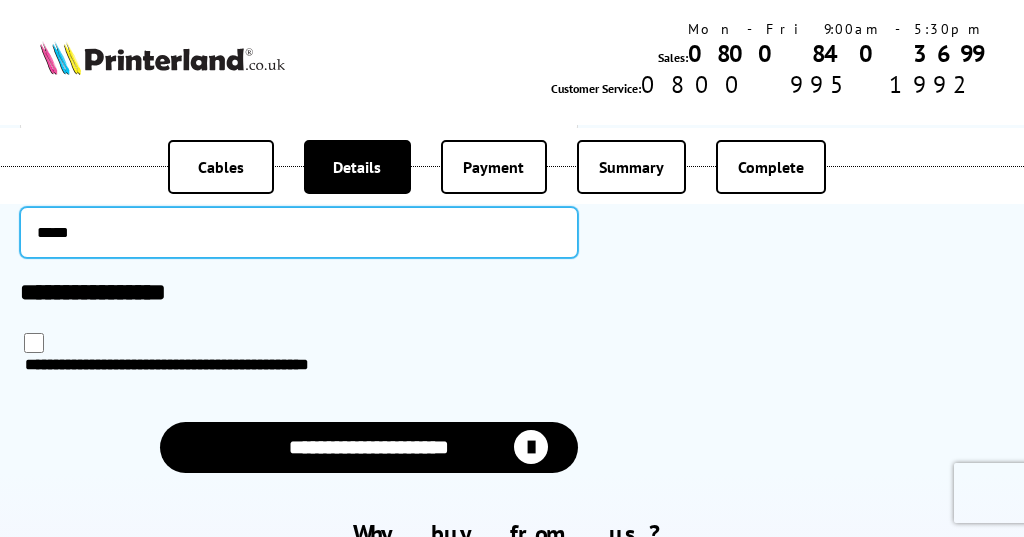 scroll, scrollTop: 1553, scrollLeft: 0, axis: vertical 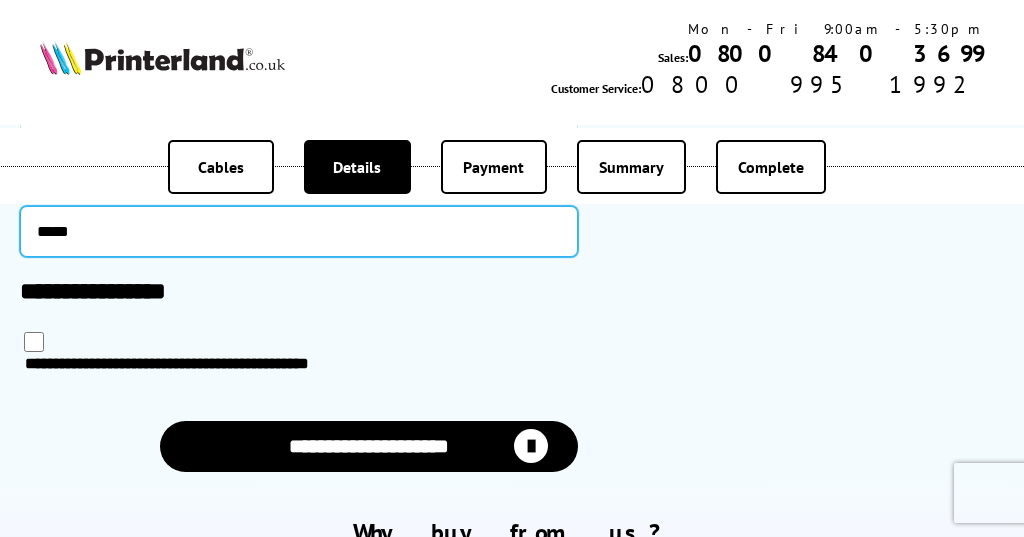 type on "*****" 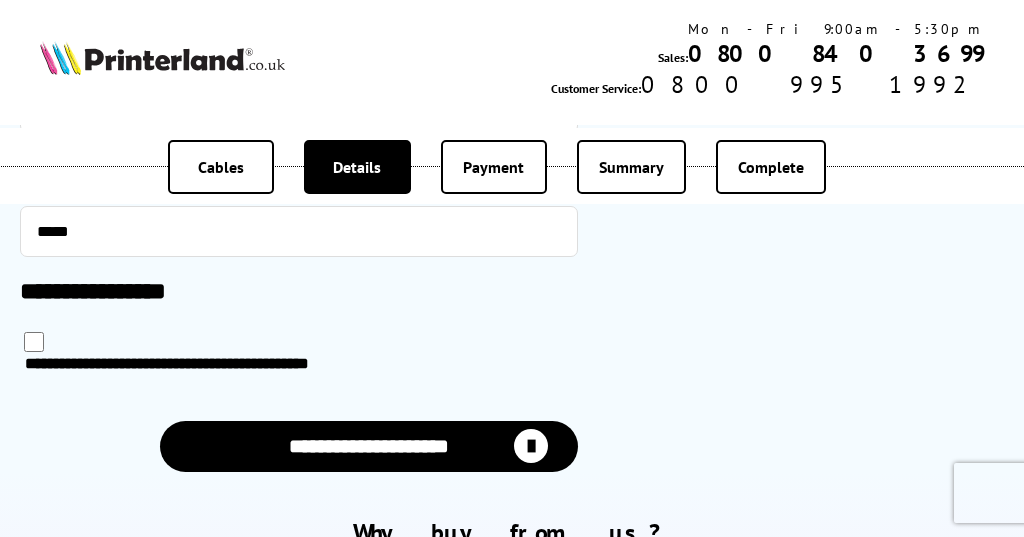 click on "**********" at bounding box center (369, 446) 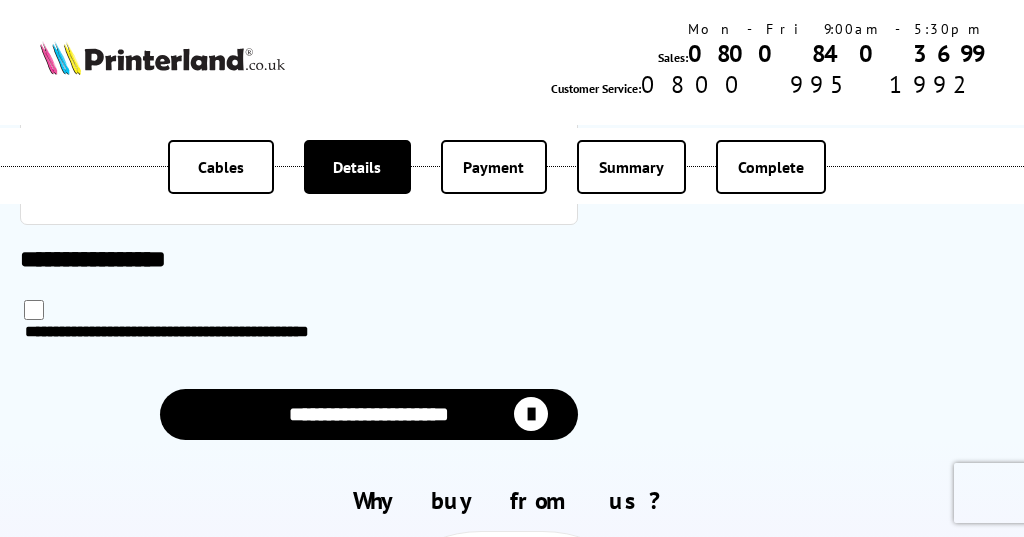 scroll, scrollTop: 1312, scrollLeft: 0, axis: vertical 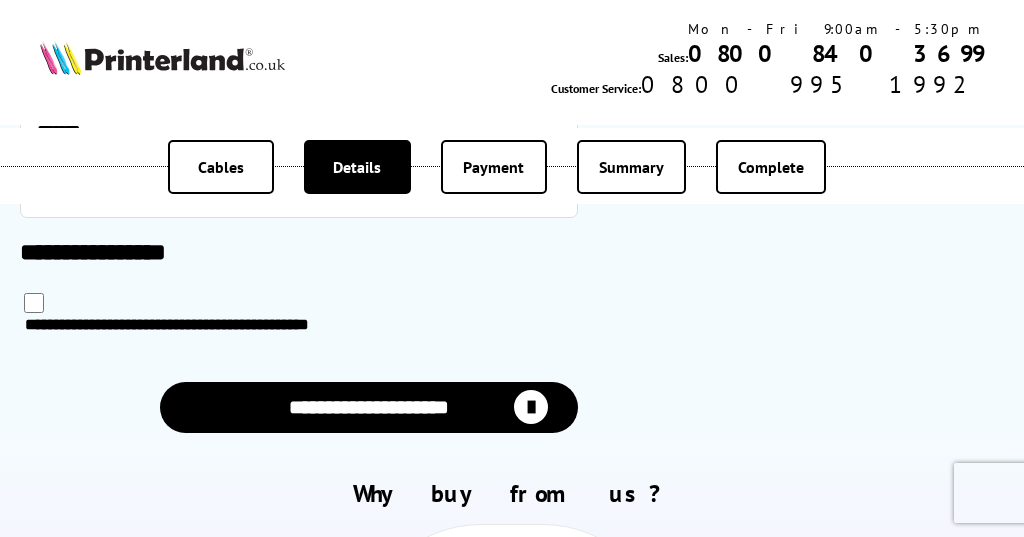 click on "**********" at bounding box center [189, 326] 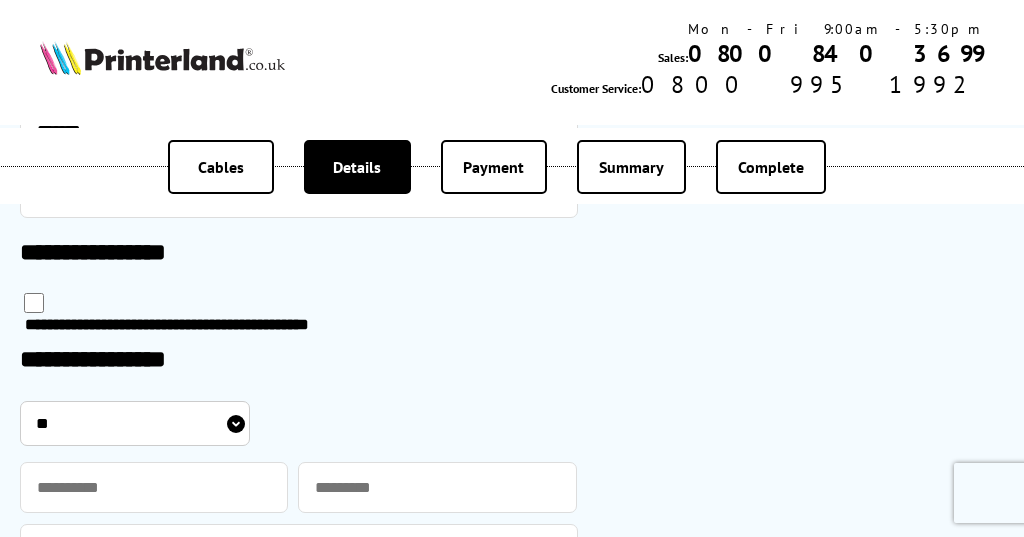 select on "***" 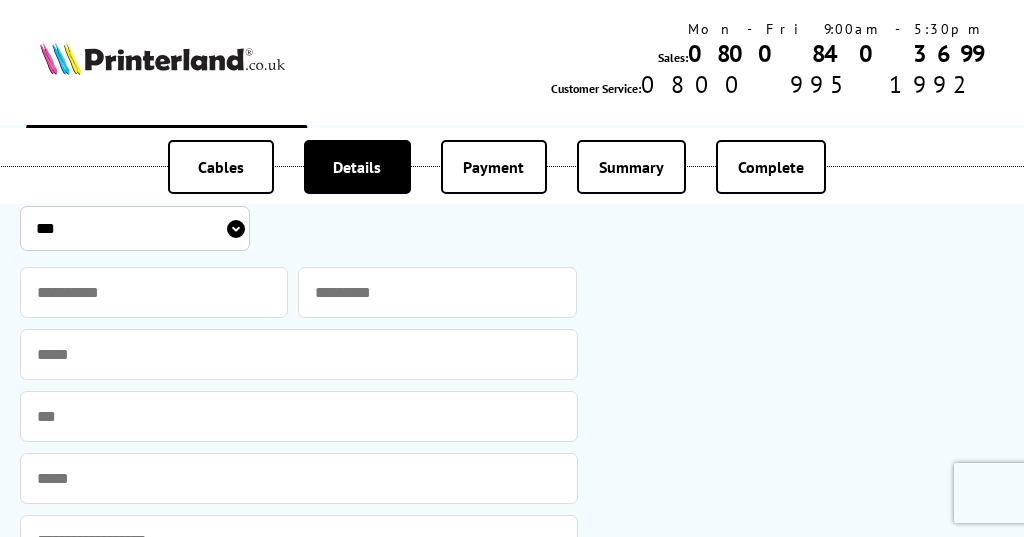 scroll, scrollTop: 1571, scrollLeft: 0, axis: vertical 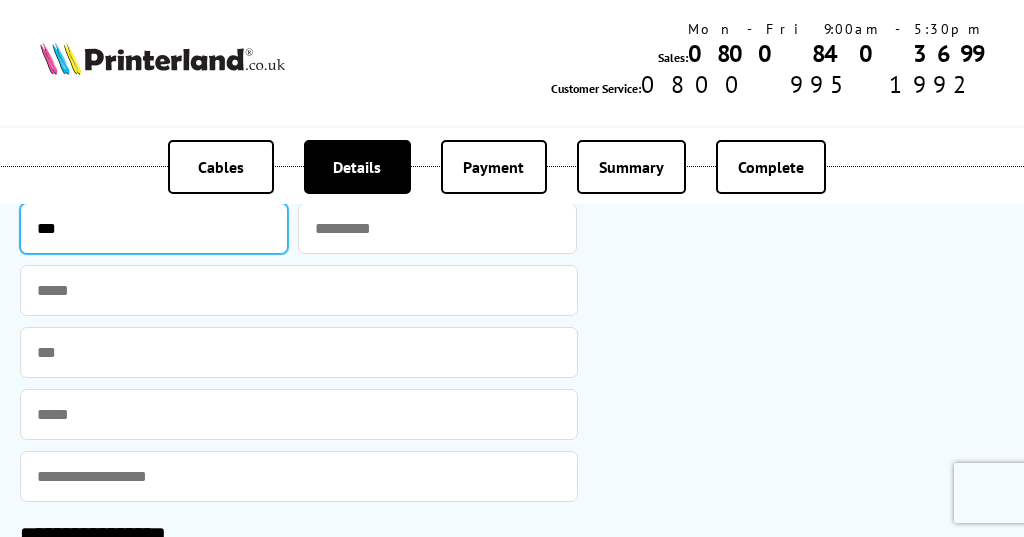 type on "***" 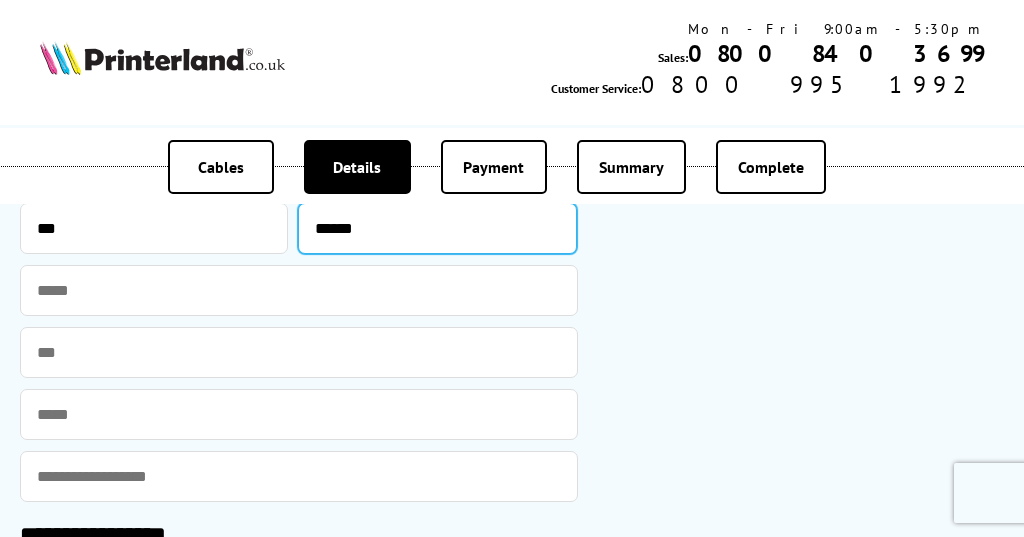 type on "******" 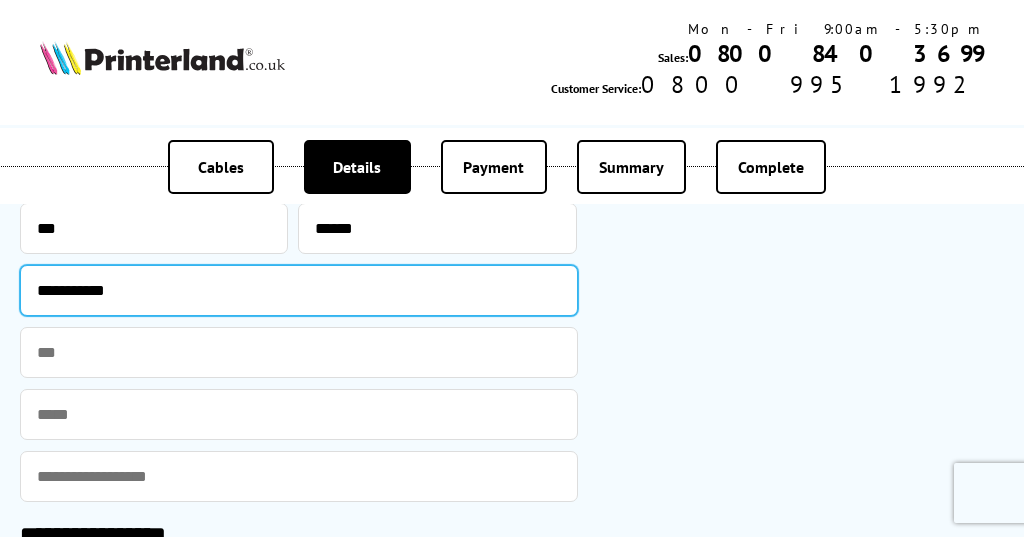 type on "**********" 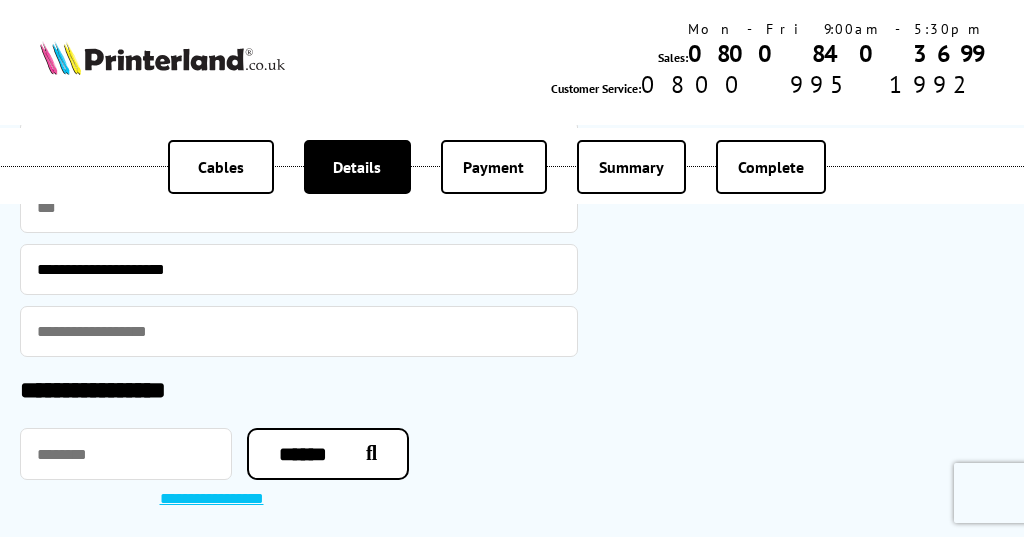 scroll, scrollTop: 1721, scrollLeft: 0, axis: vertical 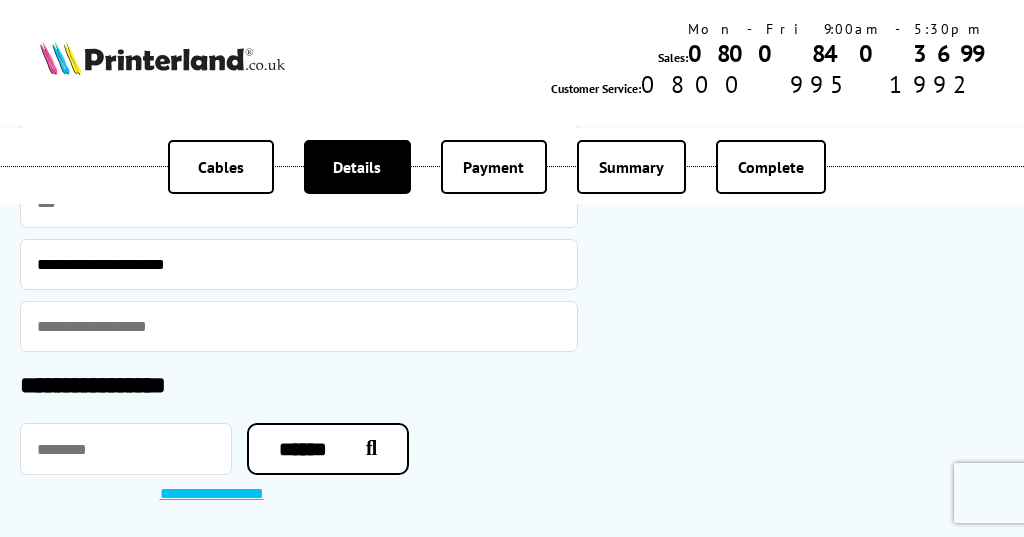 type on "**********" 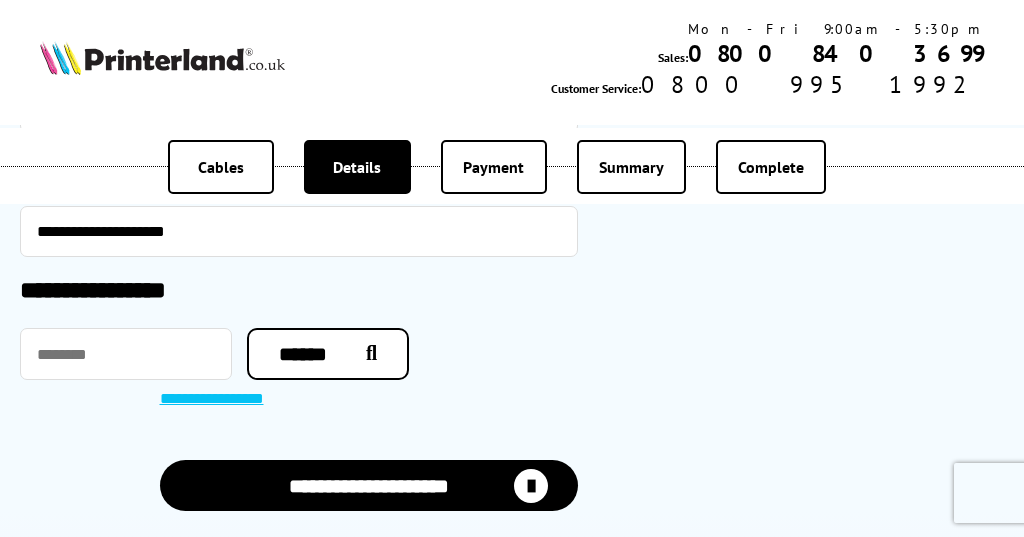 scroll, scrollTop: 1836, scrollLeft: 0, axis: vertical 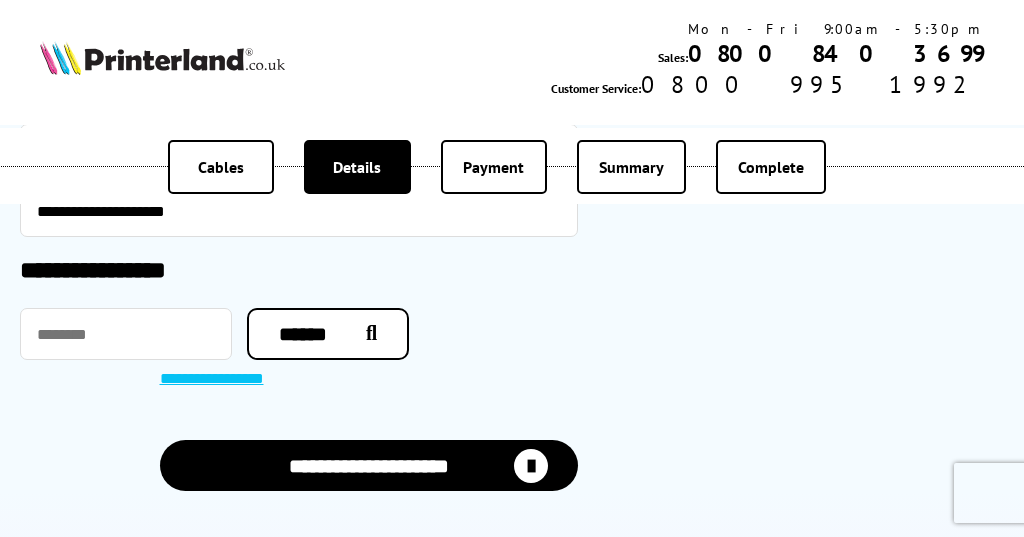 type on "**********" 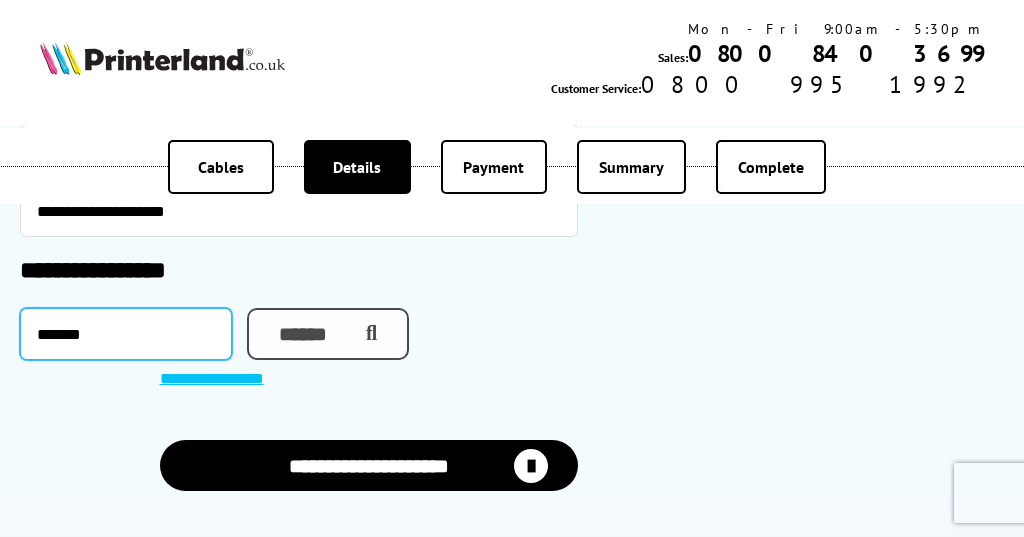 type on "*******" 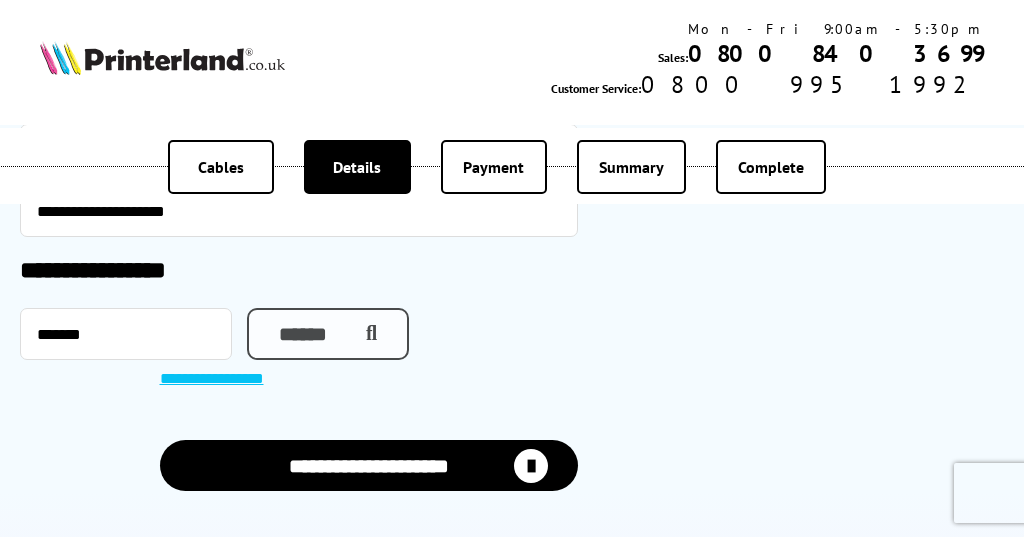 click on "******" at bounding box center [328, 334] 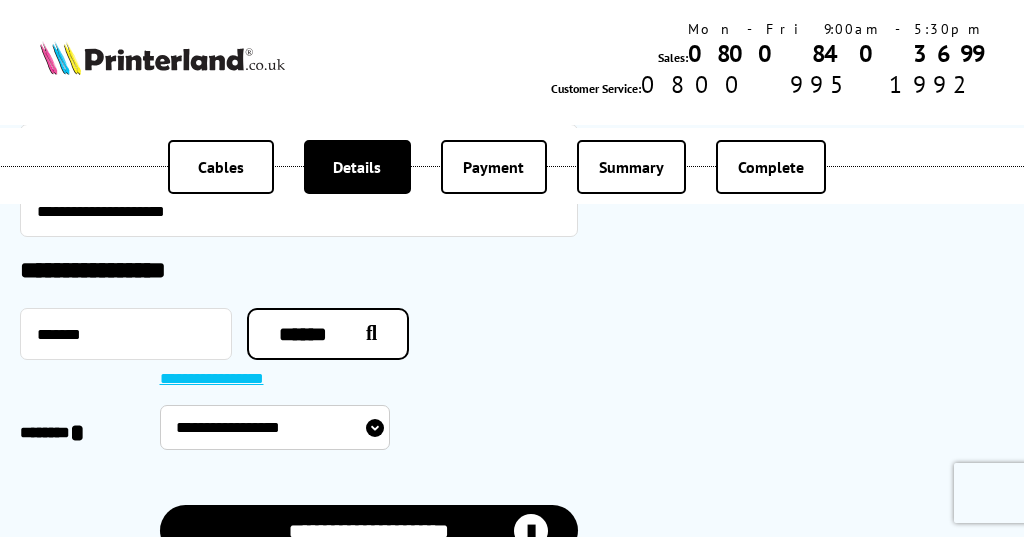 select on "**********" 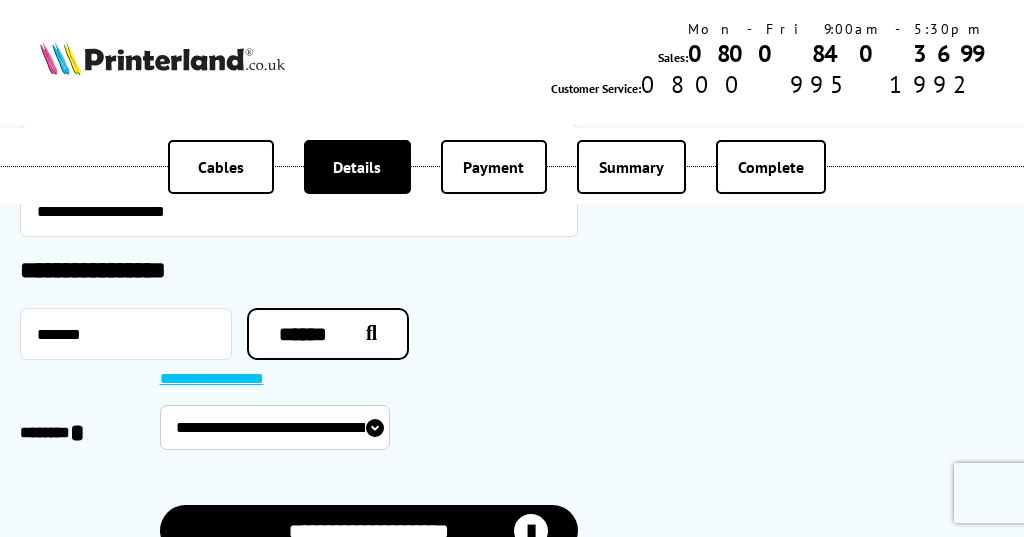 select on "**********" 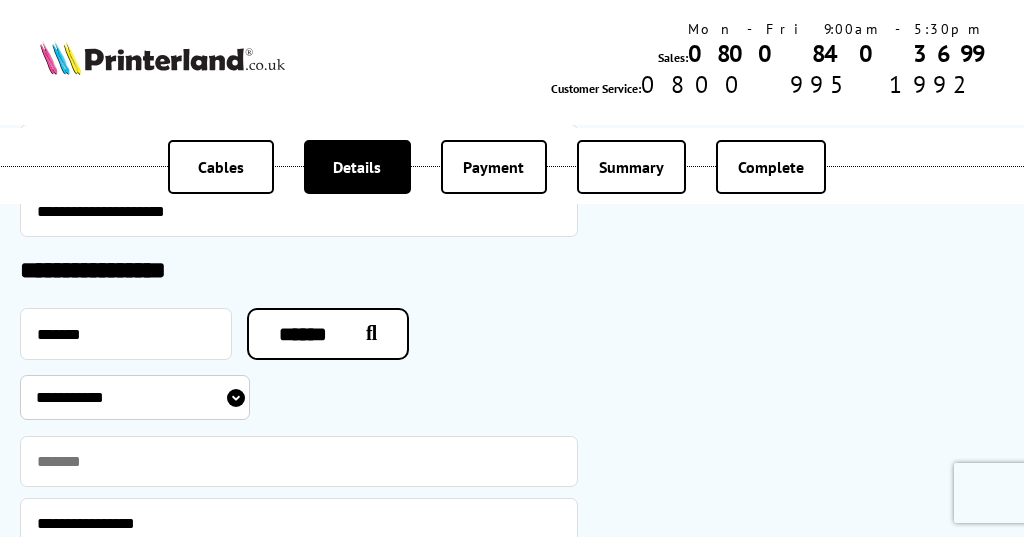 click on "**********" at bounding box center [299, 397] 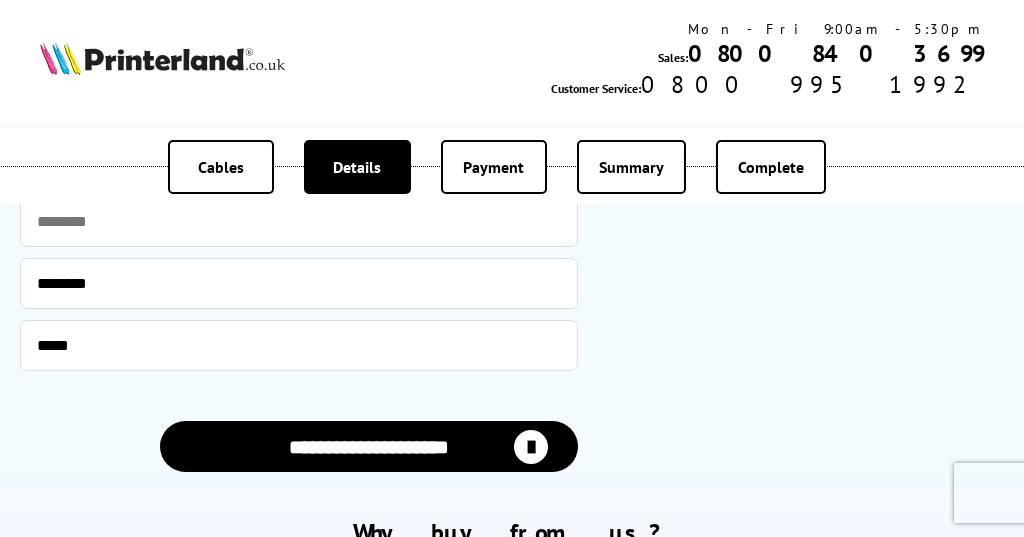 scroll, scrollTop: 2280, scrollLeft: 0, axis: vertical 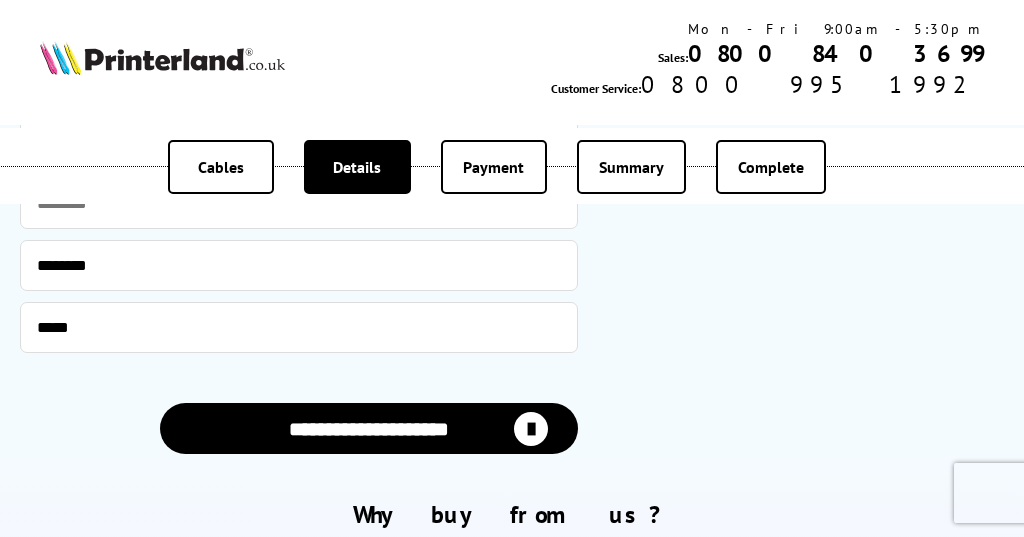 click on "**********" at bounding box center (369, 428) 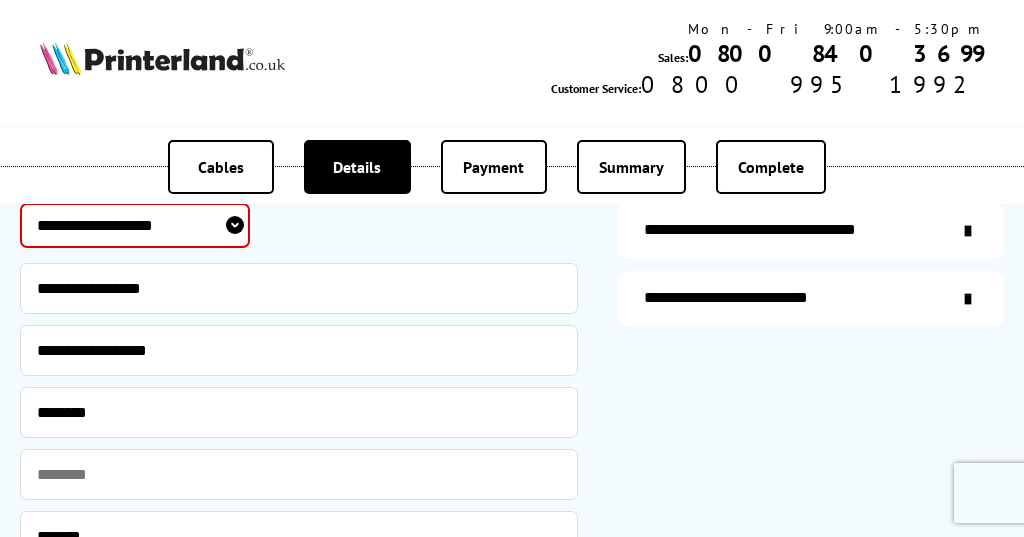 scroll, scrollTop: 908, scrollLeft: 0, axis: vertical 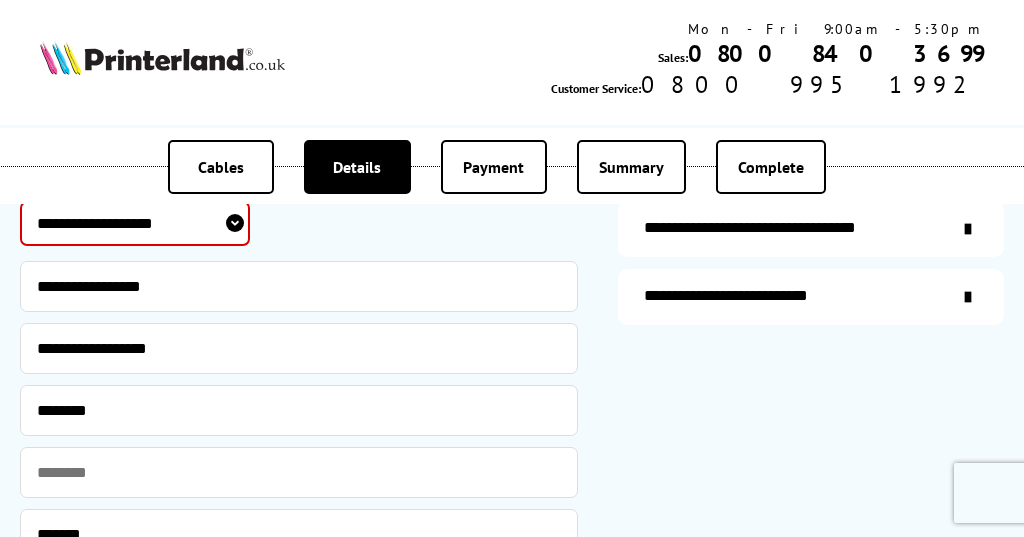 select on "**********" 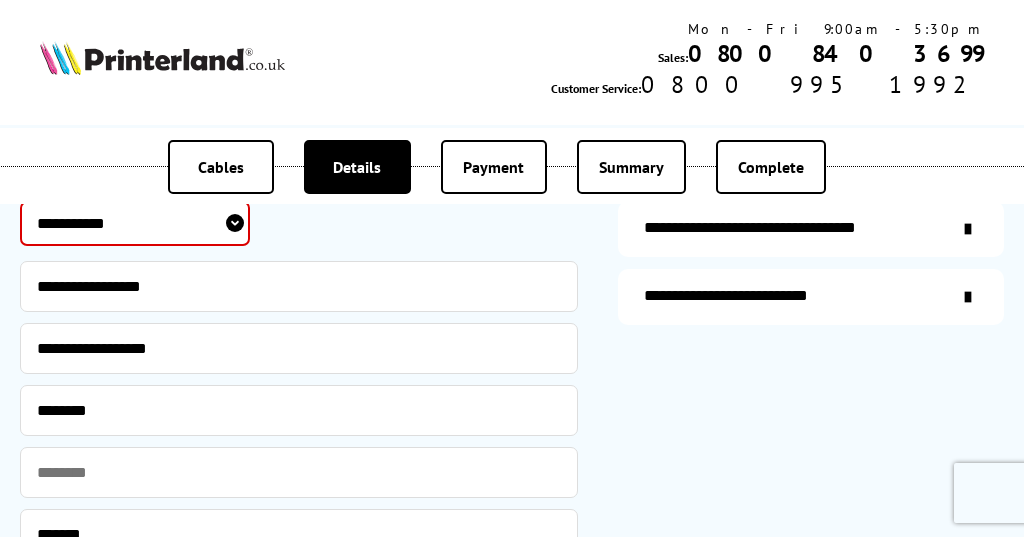 click on "**********" at bounding box center (299, 223) 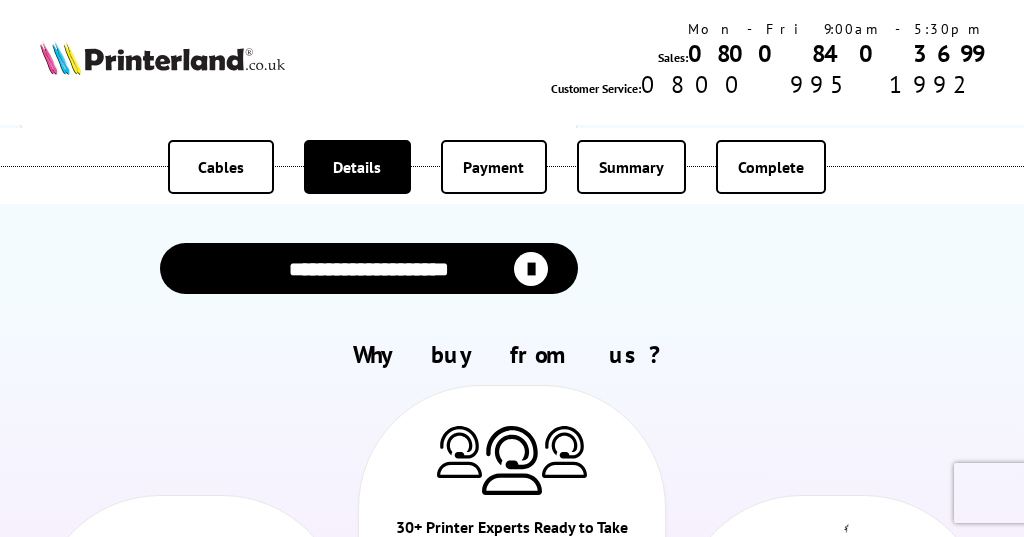 scroll, scrollTop: 2435, scrollLeft: 0, axis: vertical 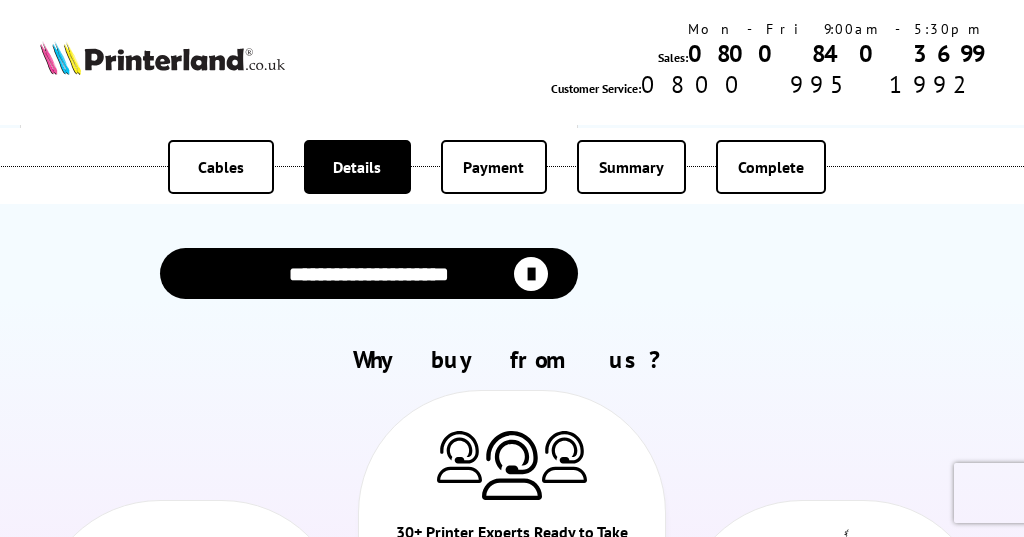click on "**********" at bounding box center (369, 273) 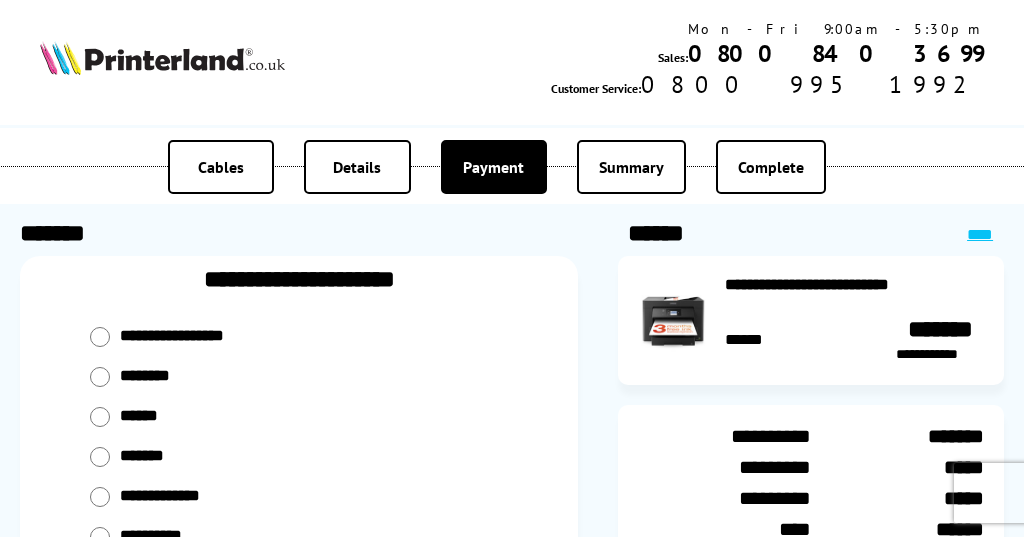 scroll, scrollTop: 0, scrollLeft: 0, axis: both 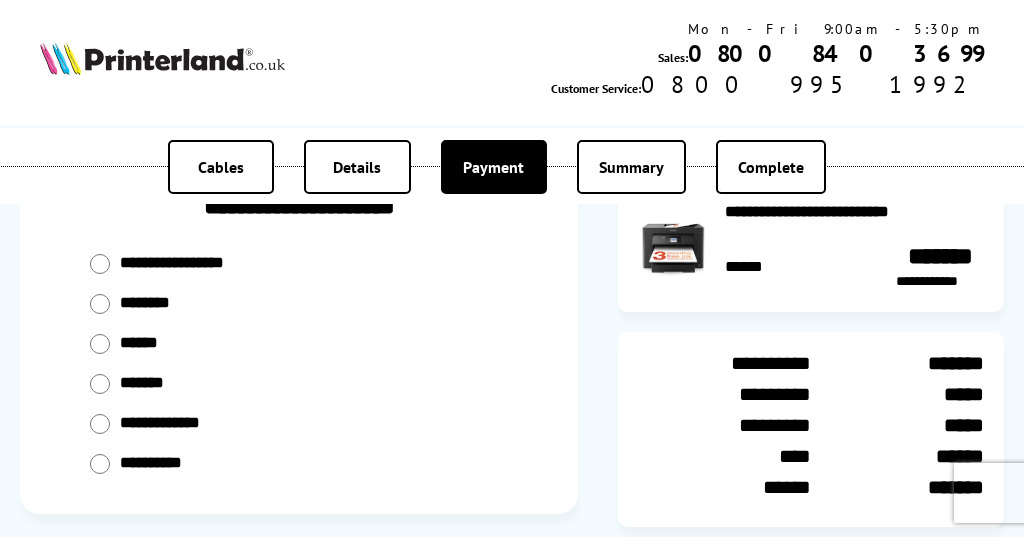 click at bounding box center [100, 304] 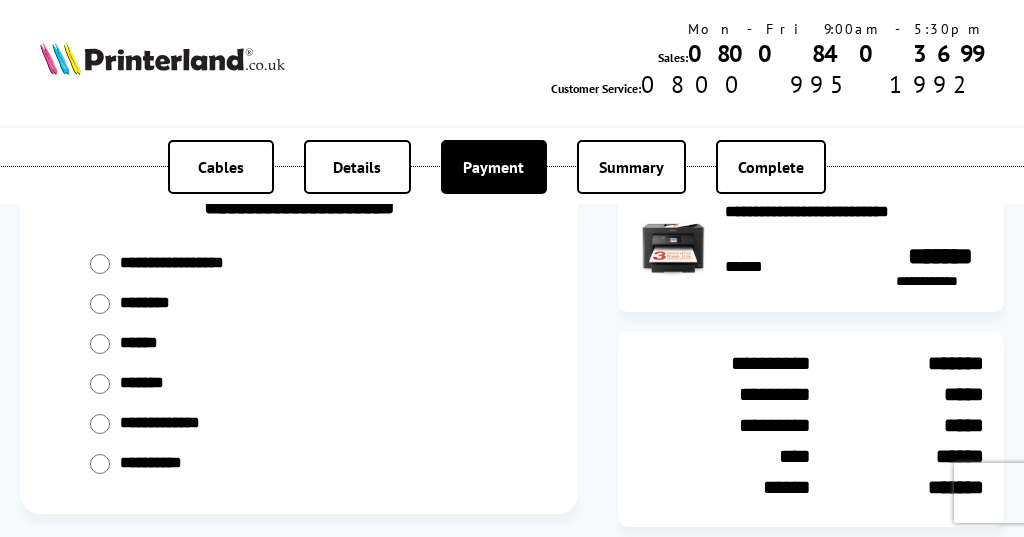 click on "**********" at bounding box center (512, 551) 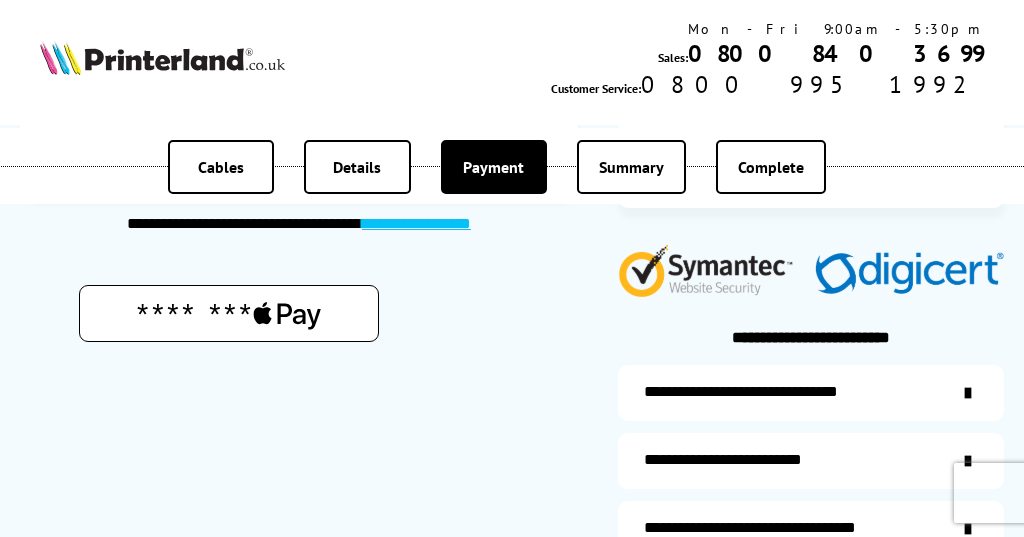 scroll, scrollTop: 392, scrollLeft: 0, axis: vertical 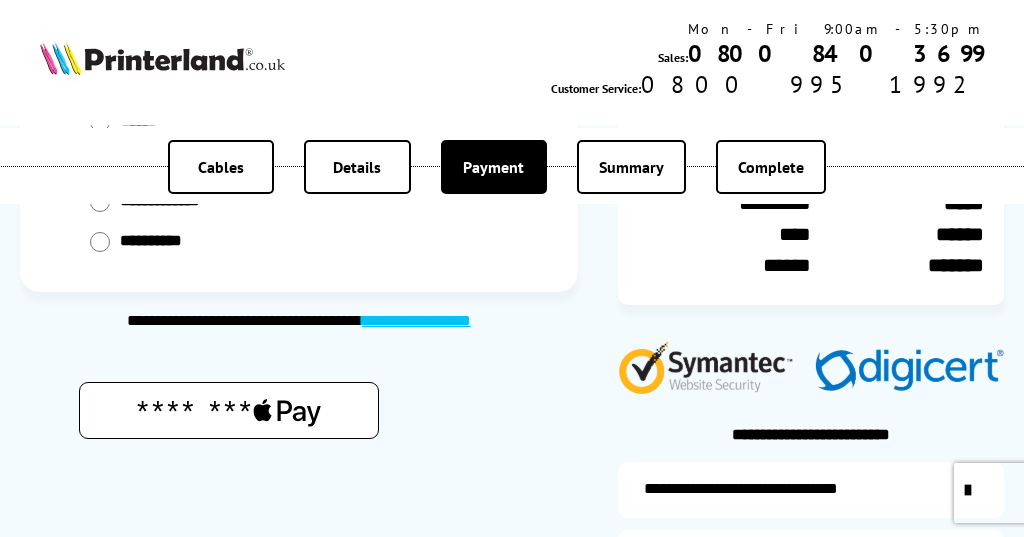 click on "Payment" at bounding box center [493, 167] 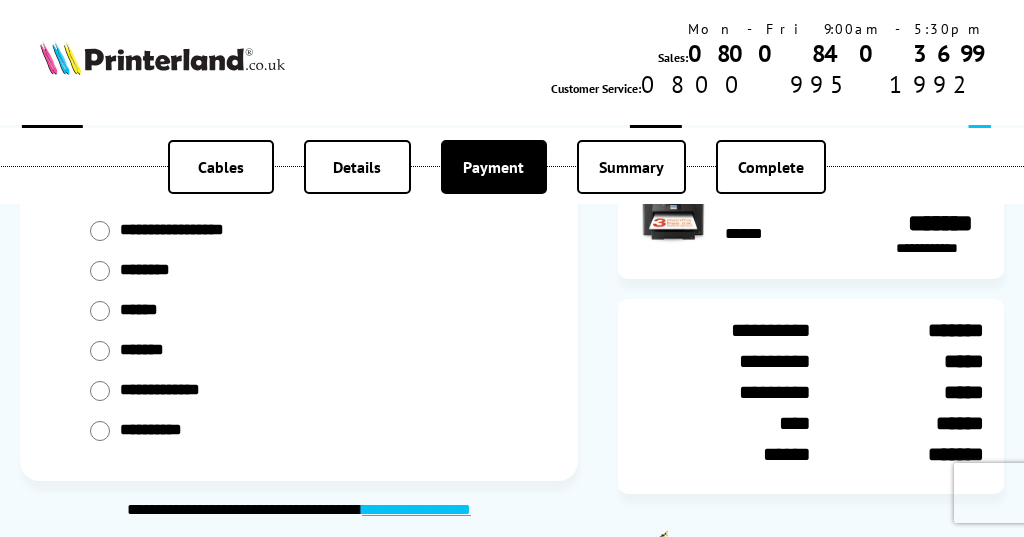 scroll, scrollTop: 106, scrollLeft: 0, axis: vertical 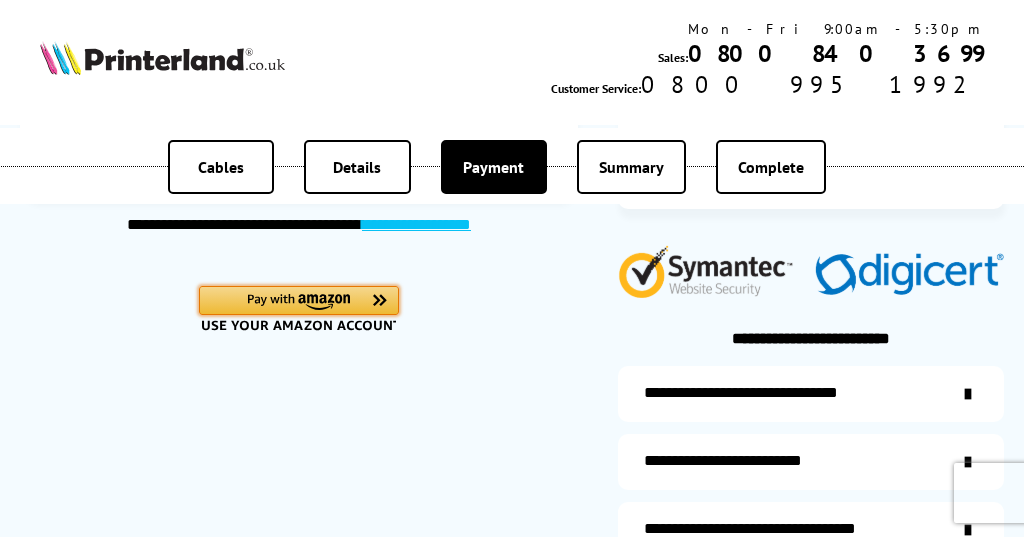 click at bounding box center (380, 300) 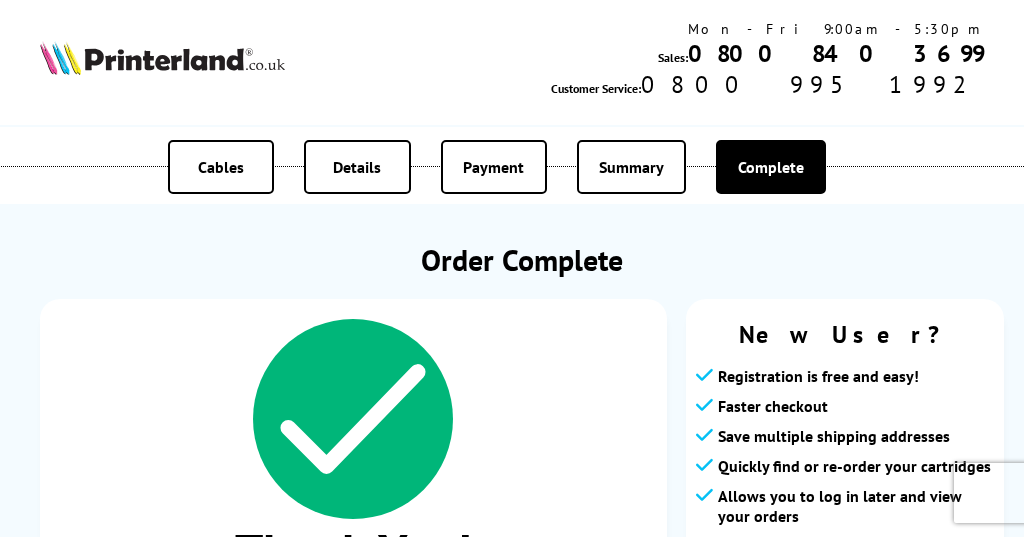 scroll, scrollTop: 0, scrollLeft: 0, axis: both 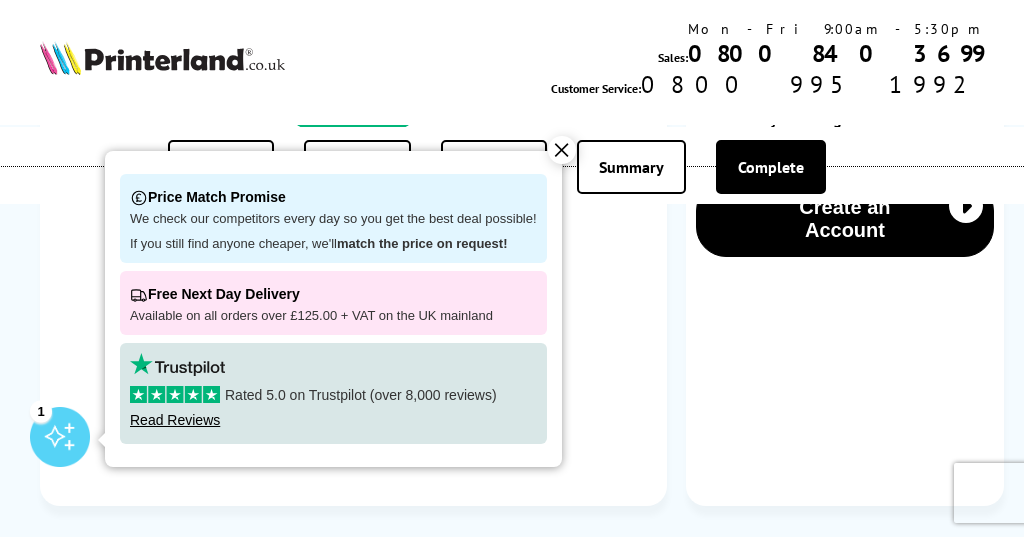 click on "Rated 5.0 on Trustpilot (over 8,000 reviews)" at bounding box center [333, 395] 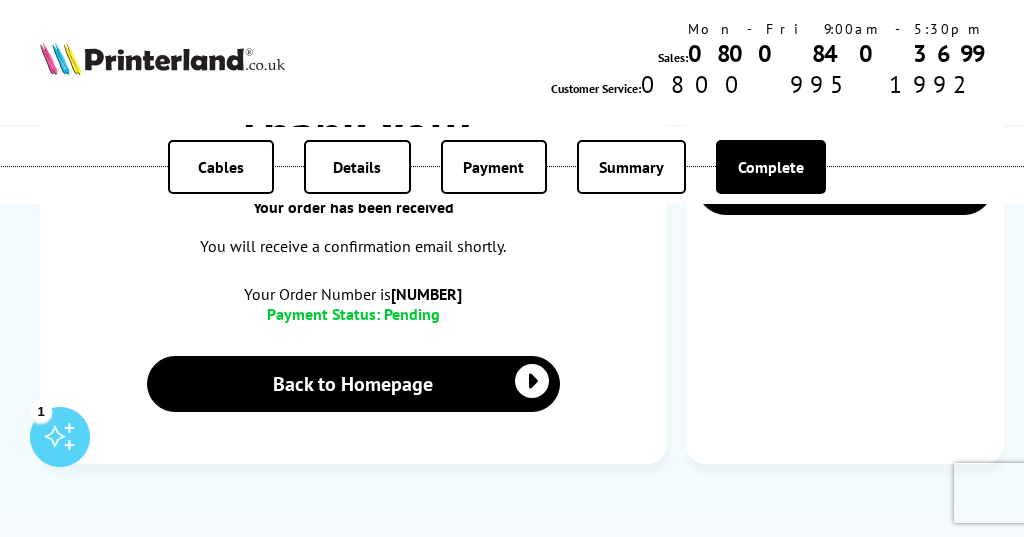 scroll, scrollTop: 420, scrollLeft: 0, axis: vertical 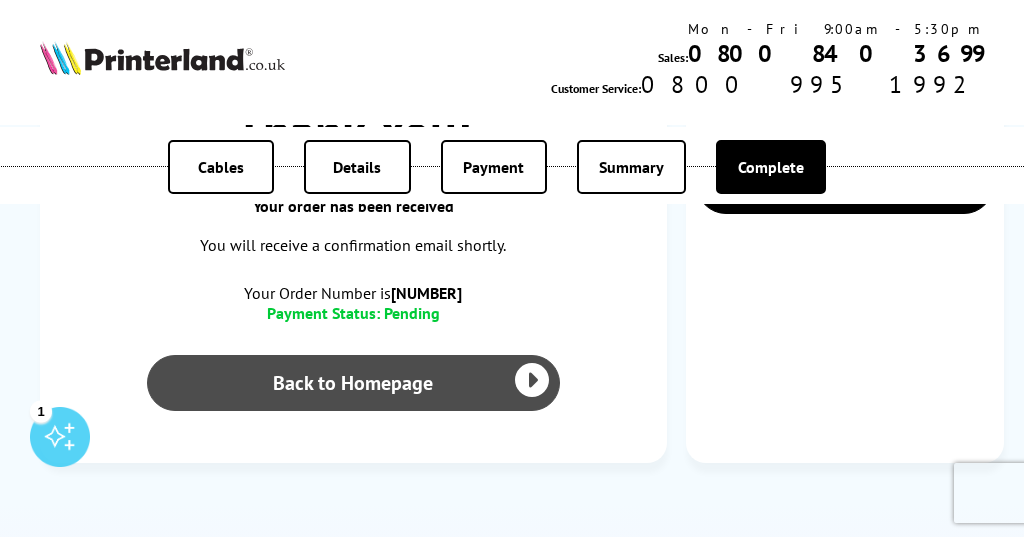 click on "Back to Homepage" at bounding box center [353, 383] 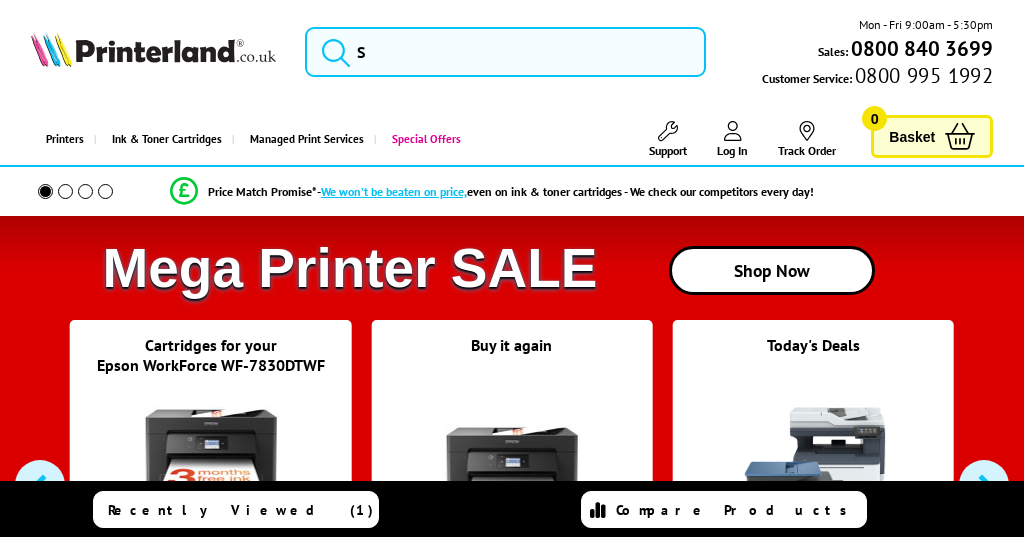scroll, scrollTop: 0, scrollLeft: 0, axis: both 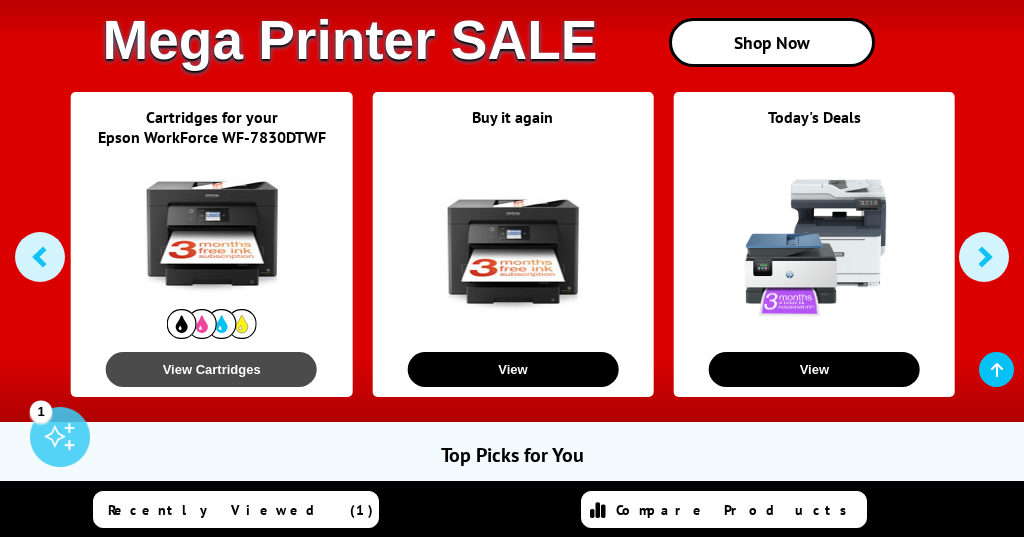 click on "View Cartridges" at bounding box center (211, 369) 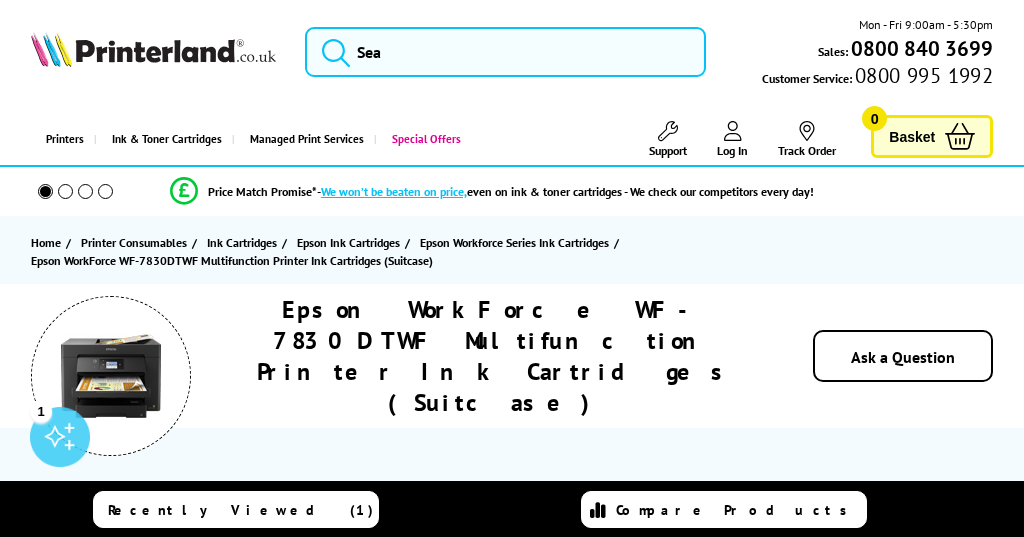 scroll, scrollTop: 152, scrollLeft: 0, axis: vertical 